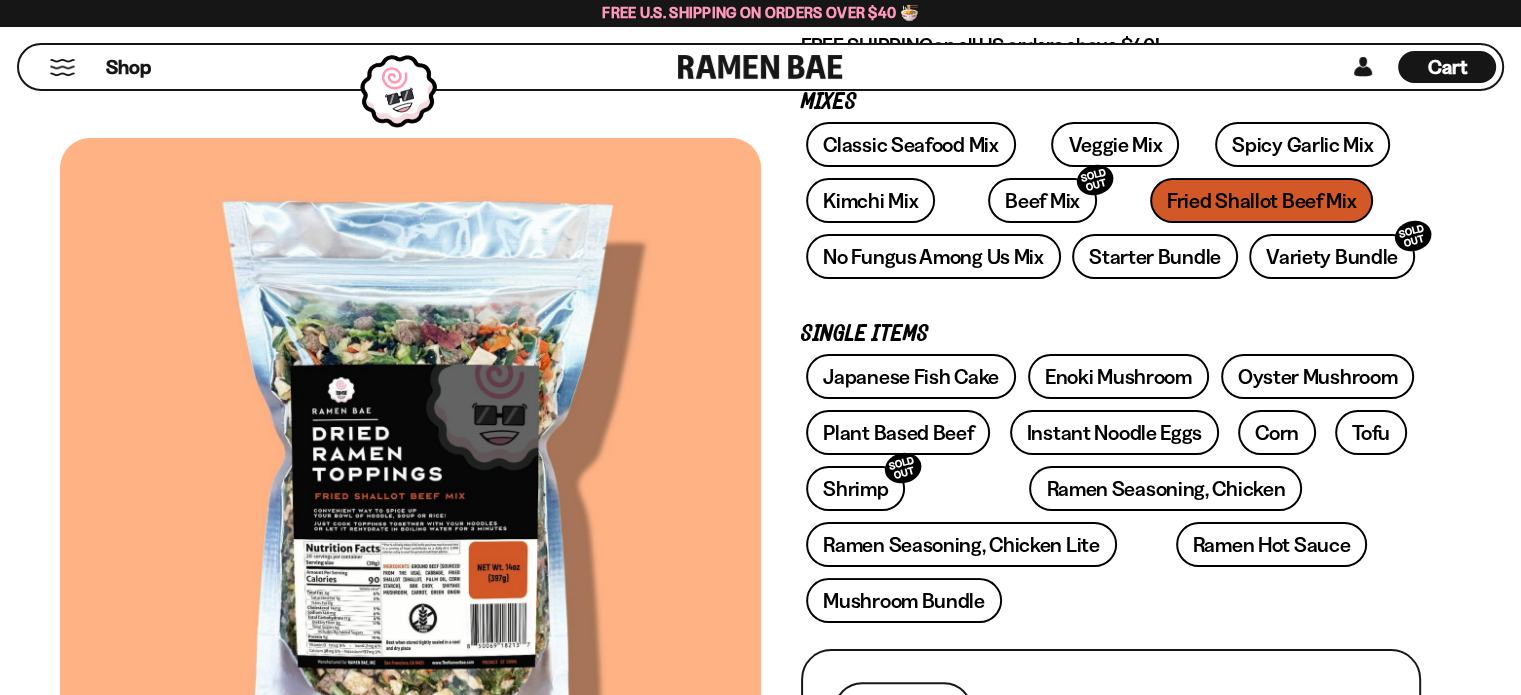 scroll, scrollTop: 320, scrollLeft: 0, axis: vertical 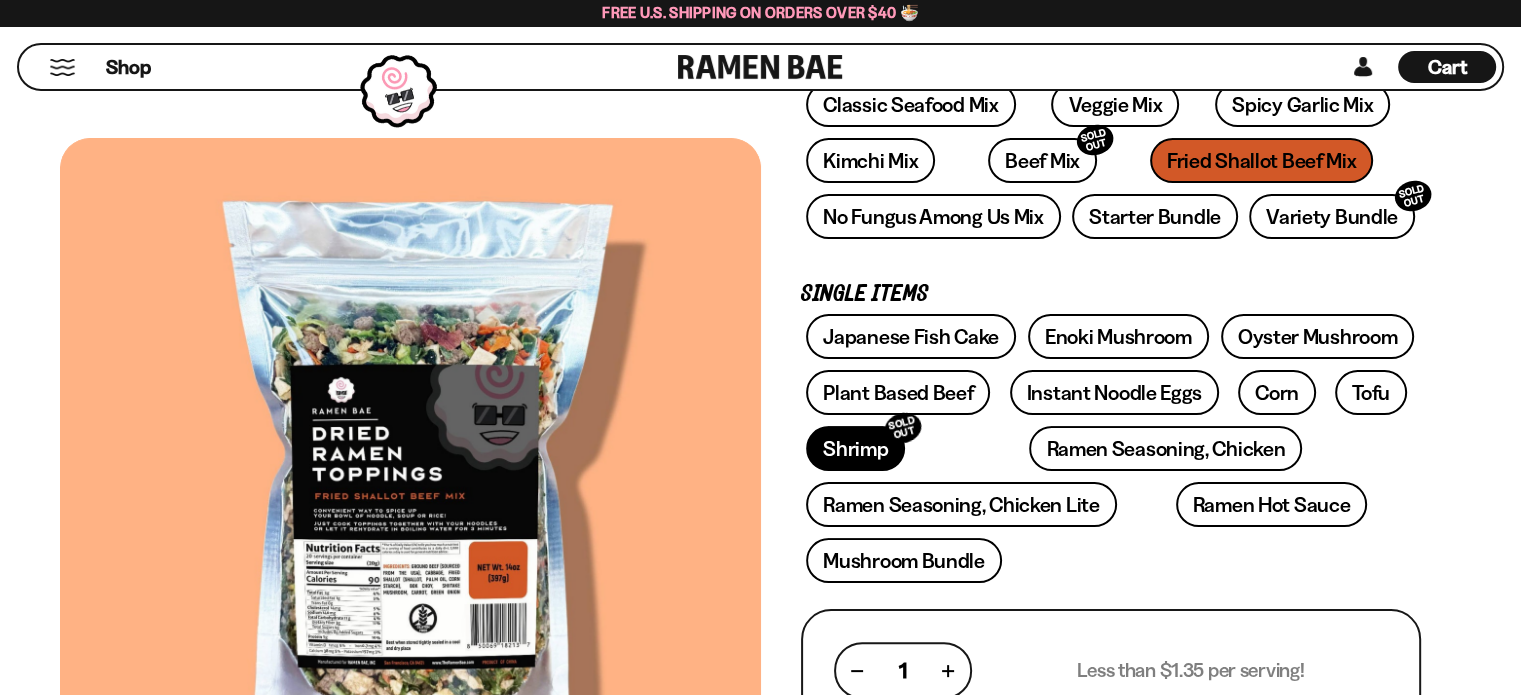 click on "Shrimp
SOLD OUT" at bounding box center [855, 448] 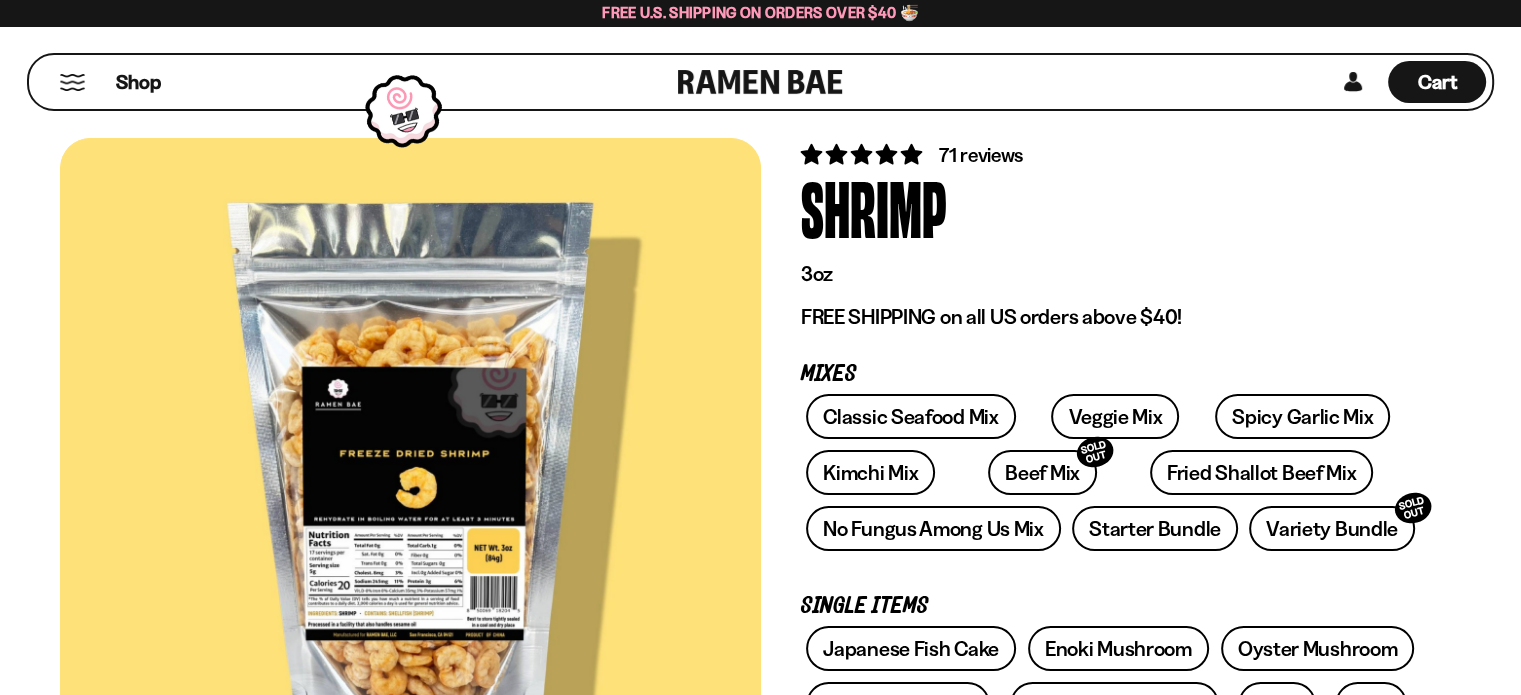 scroll, scrollTop: 80, scrollLeft: 0, axis: vertical 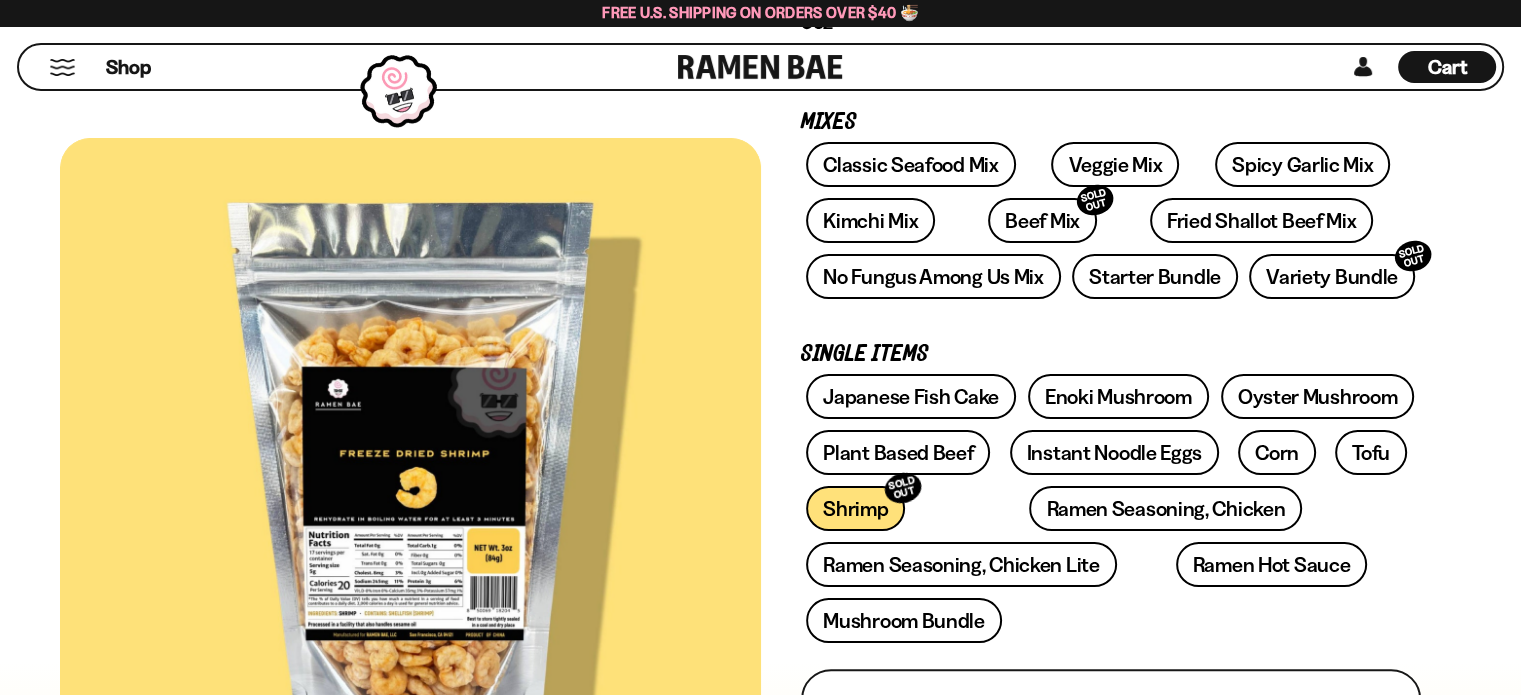 click at bounding box center (410, 479) 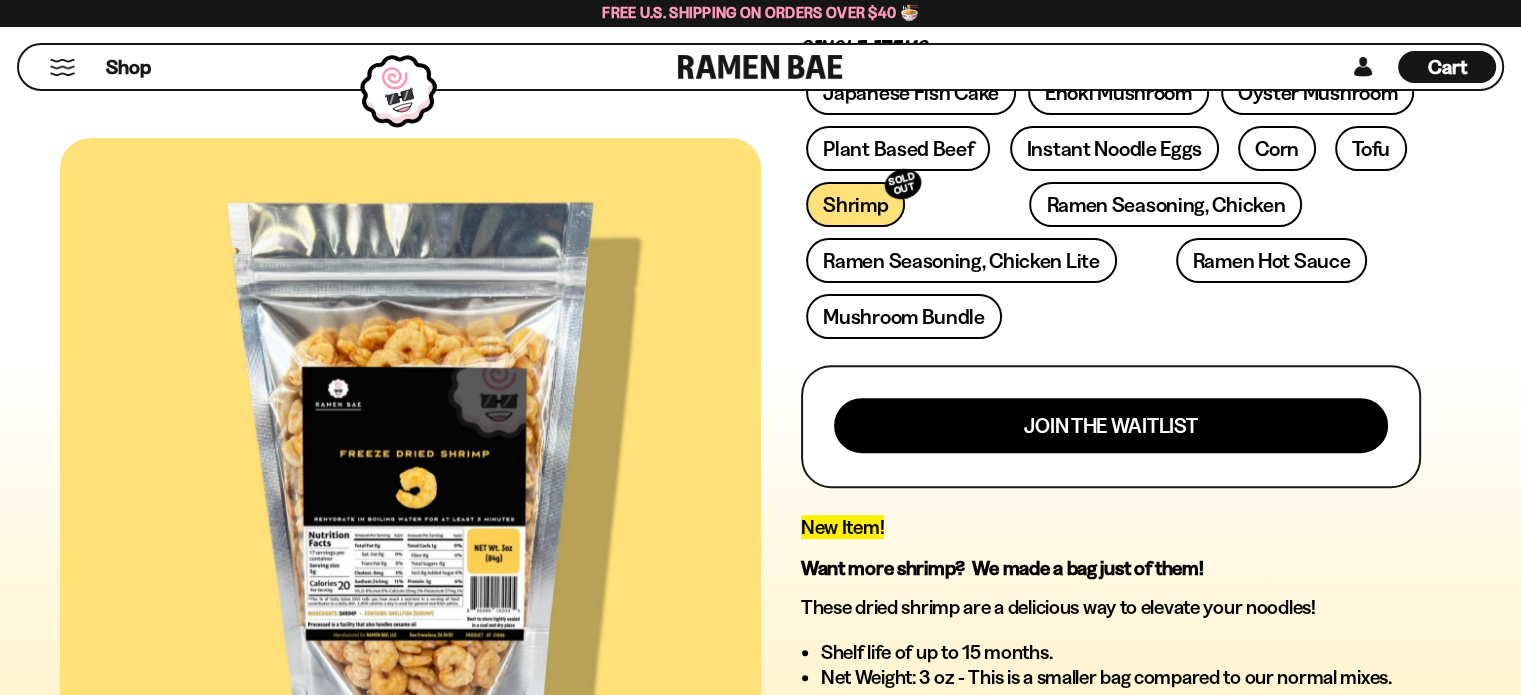 scroll, scrollTop: 600, scrollLeft: 0, axis: vertical 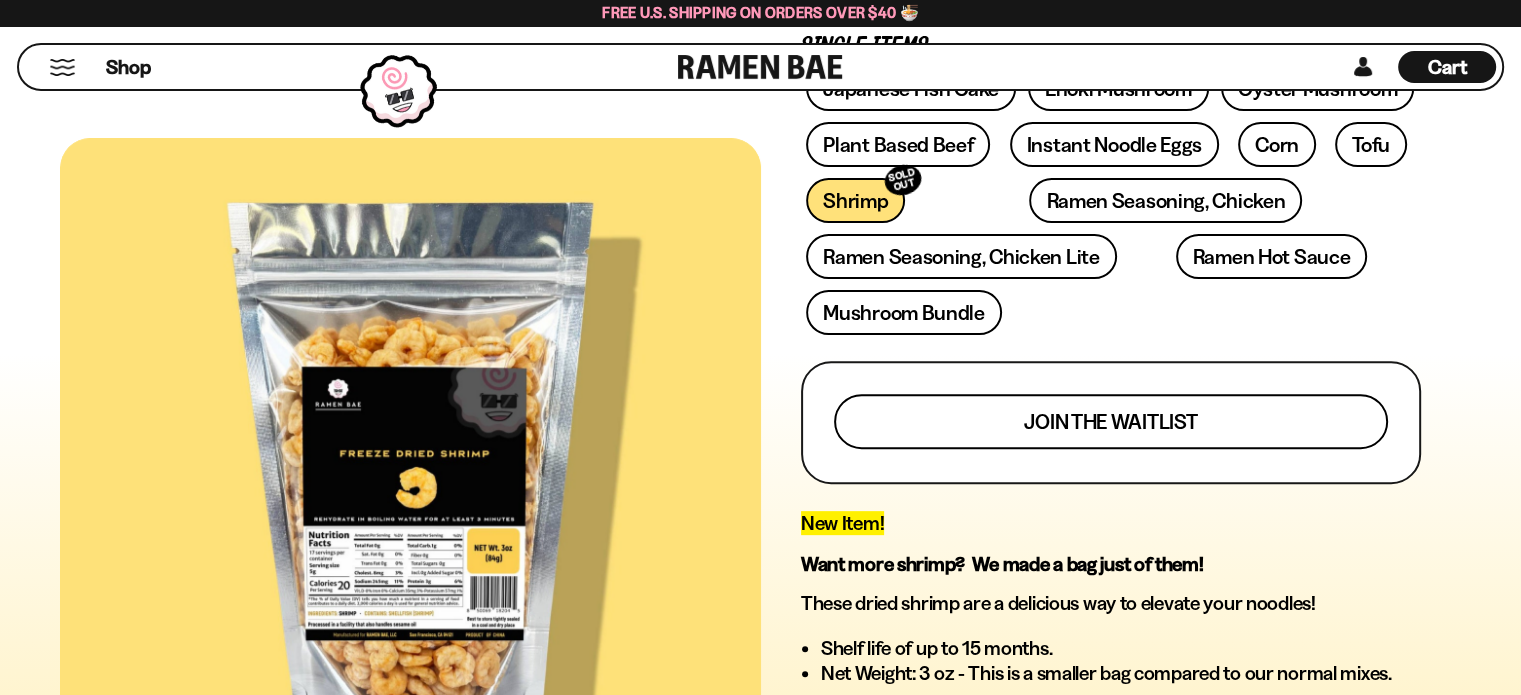 click on "Join the waitlist" at bounding box center [1111, 421] 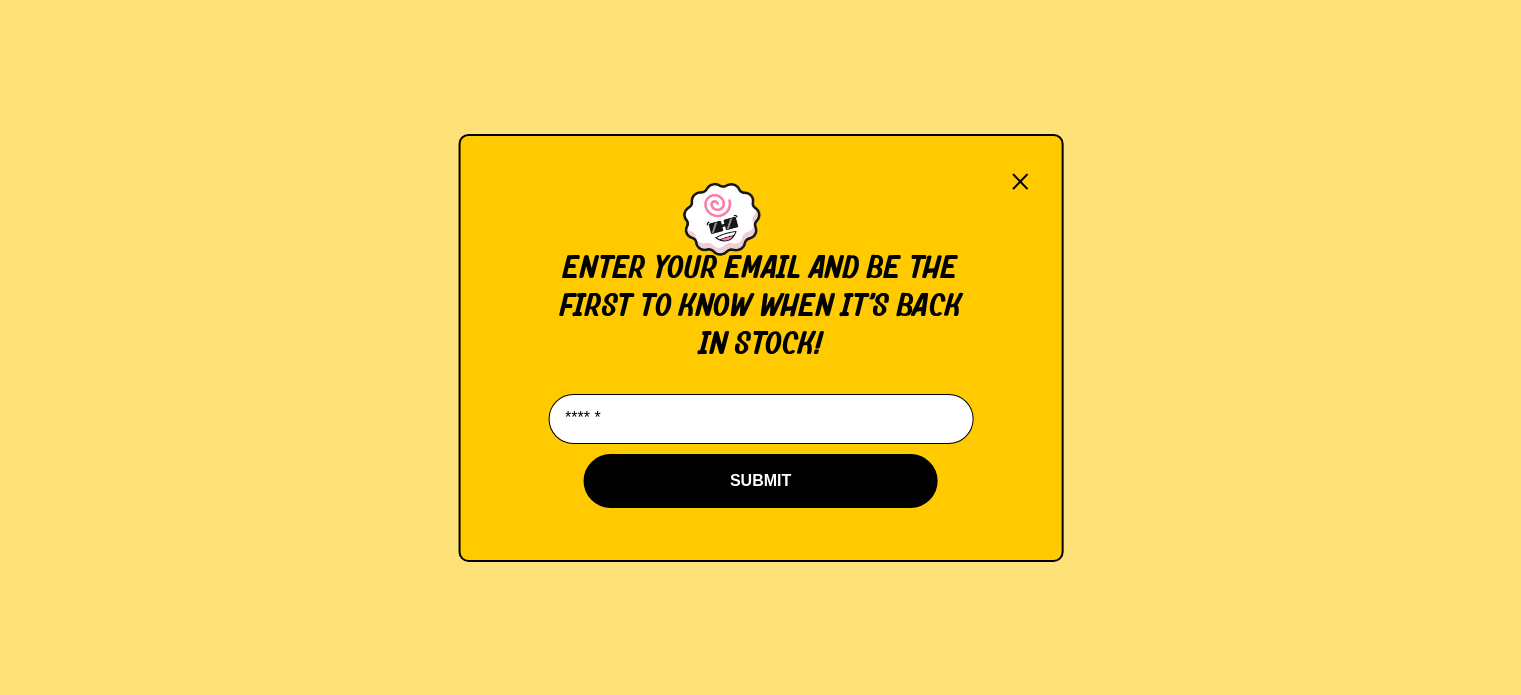 click at bounding box center [760, 419] 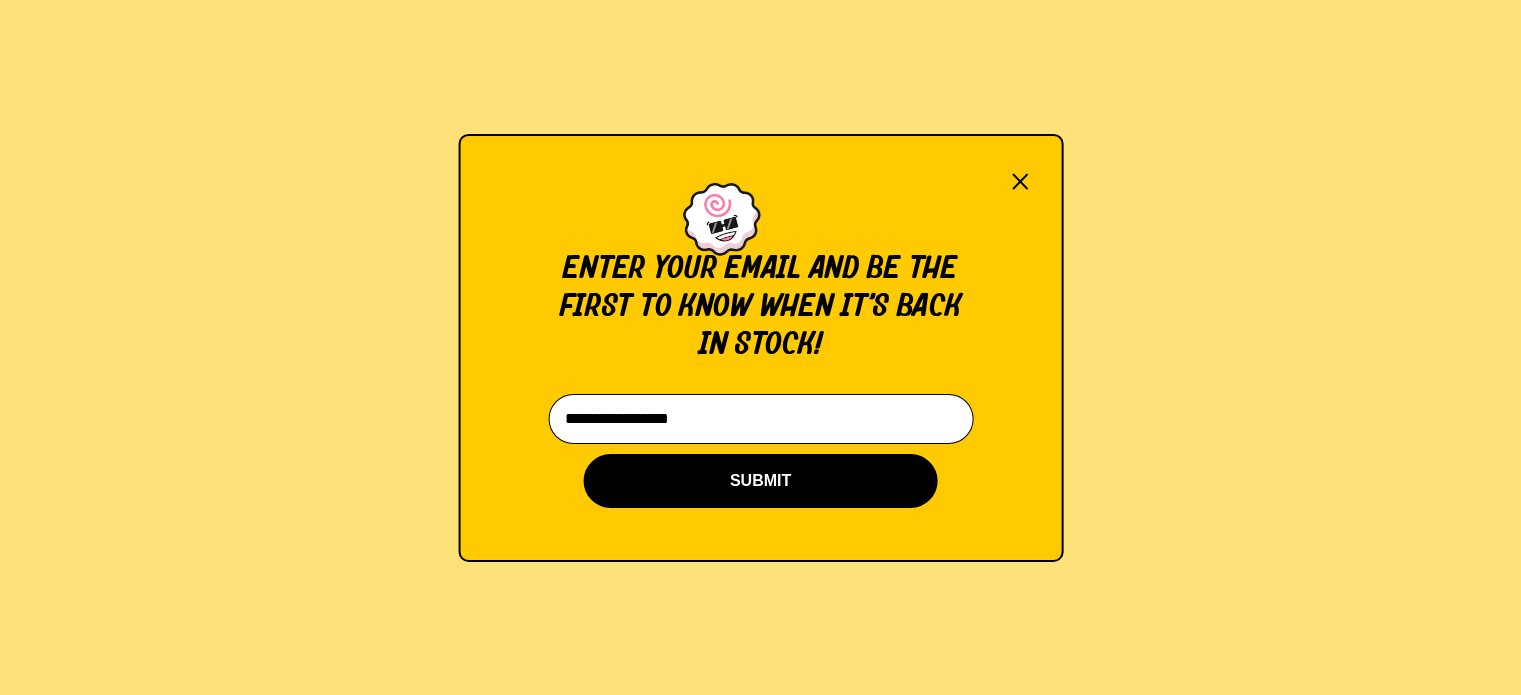 type on "**********" 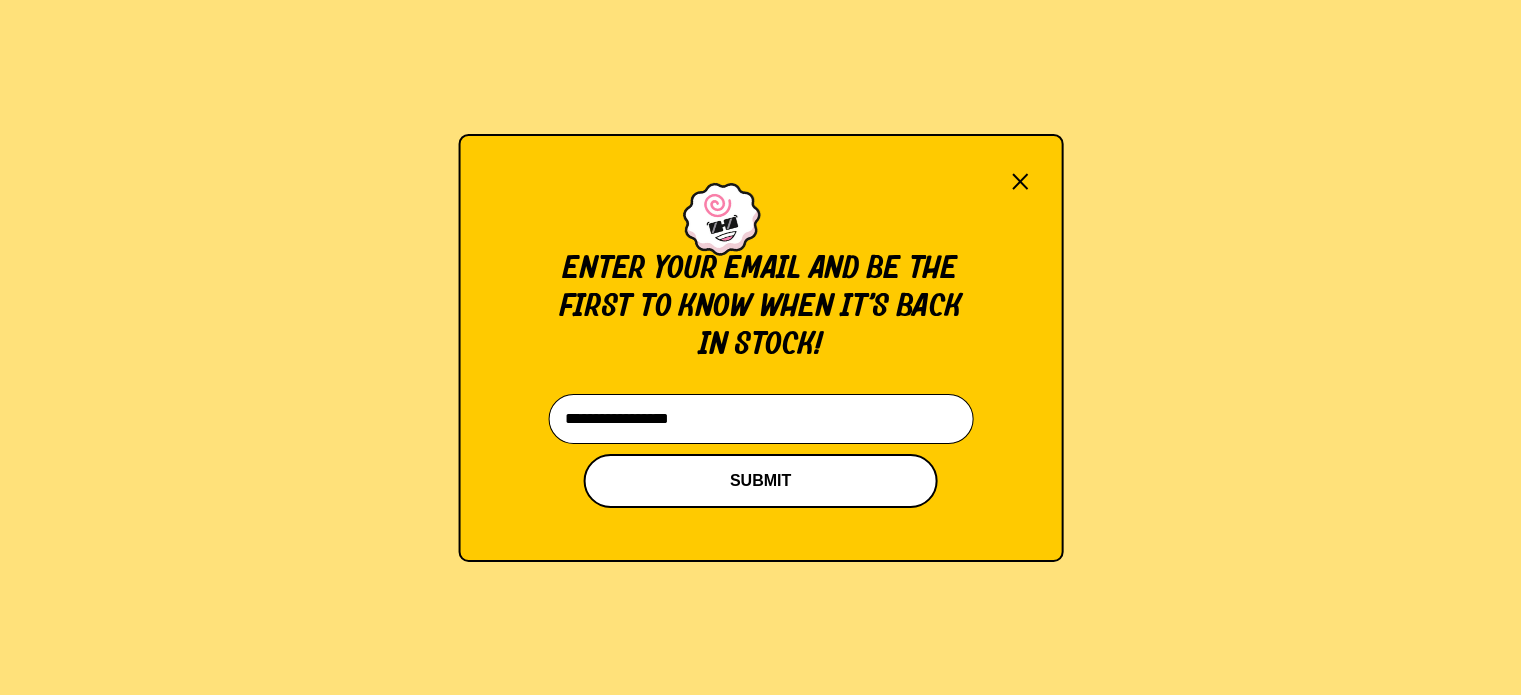 click on "SUBMIT" at bounding box center [761, 481] 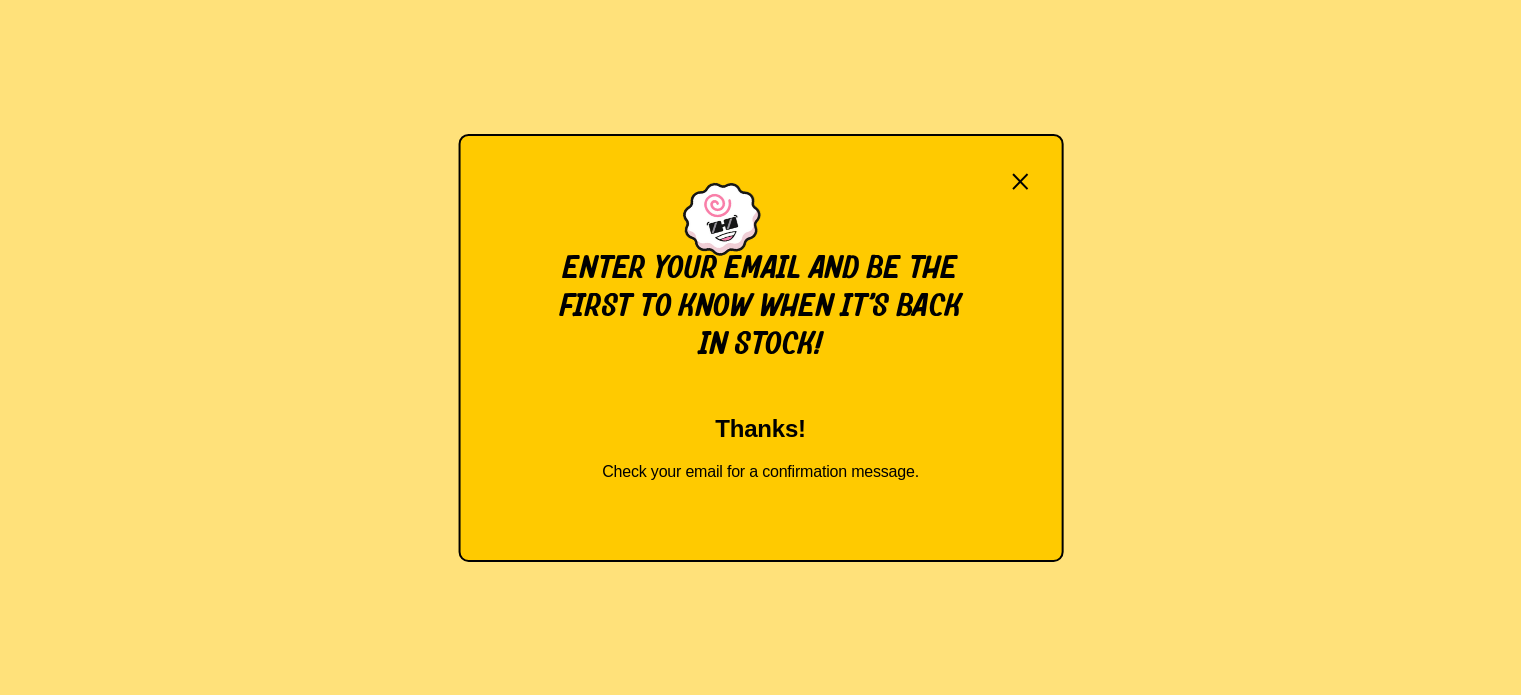 click on "×" at bounding box center (1020, 181) 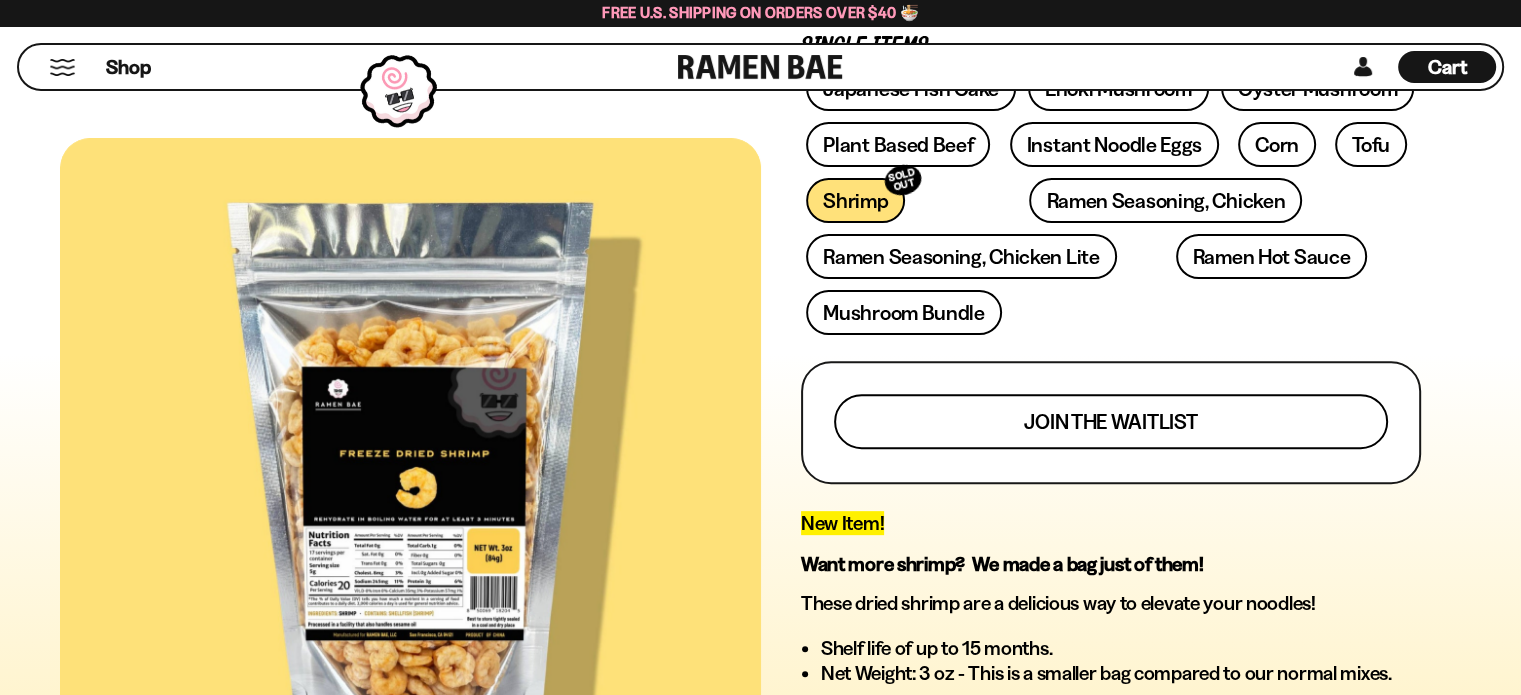 type 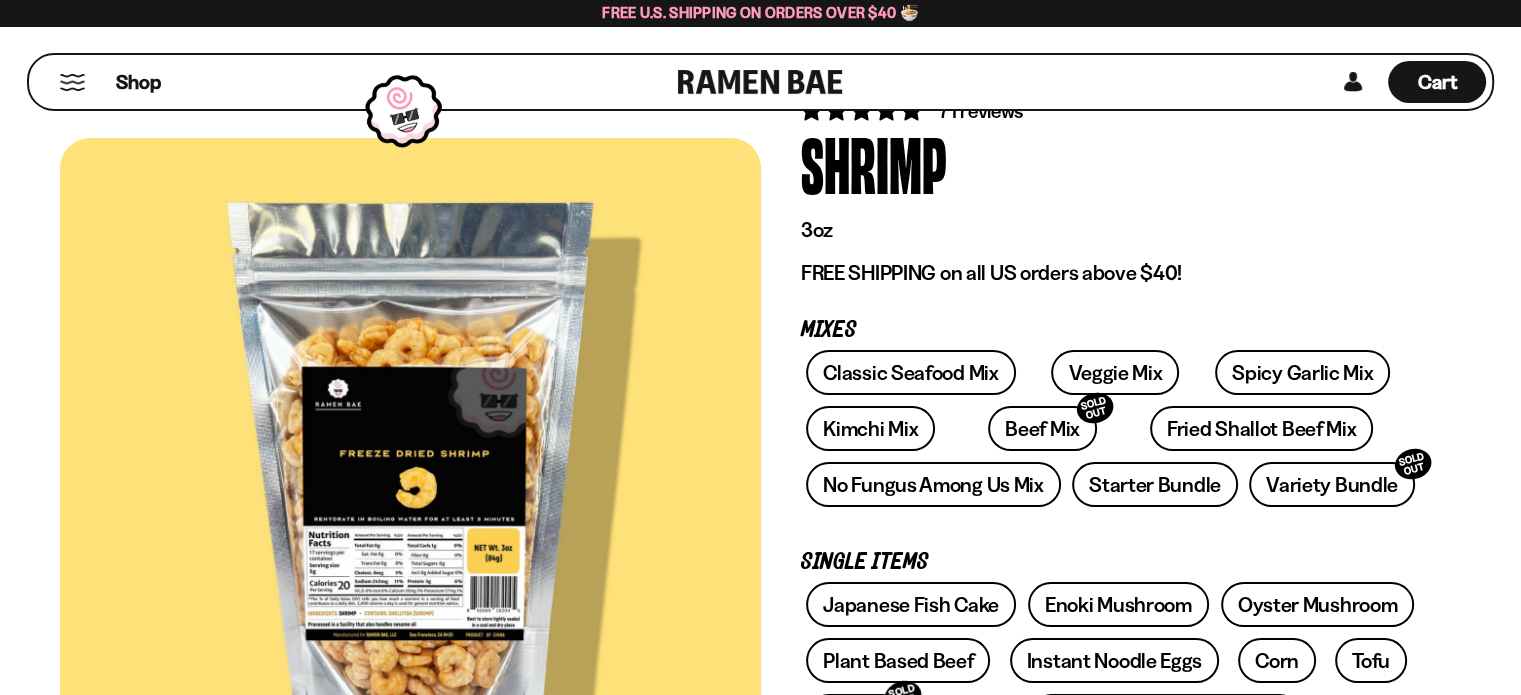 scroll, scrollTop: 80, scrollLeft: 0, axis: vertical 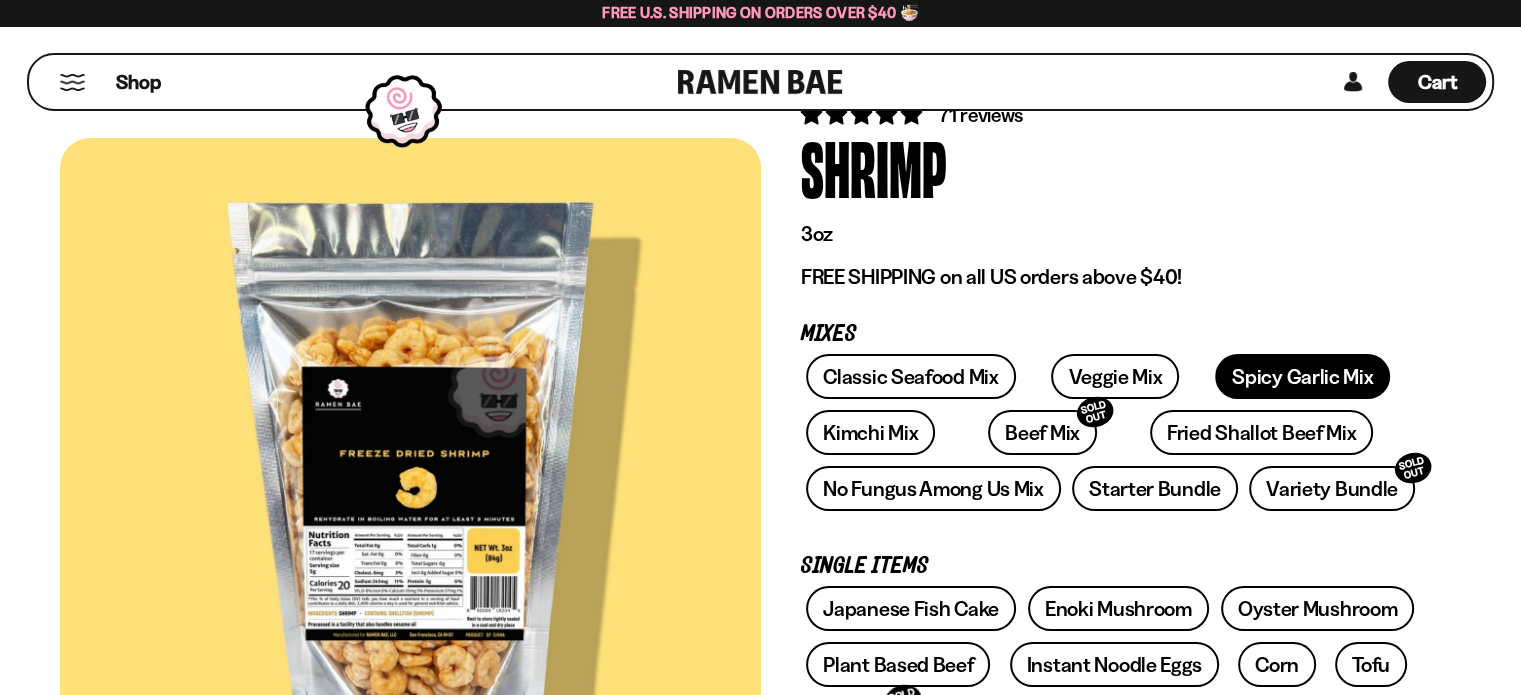 click on "Spicy Garlic Mix" at bounding box center (1302, 376) 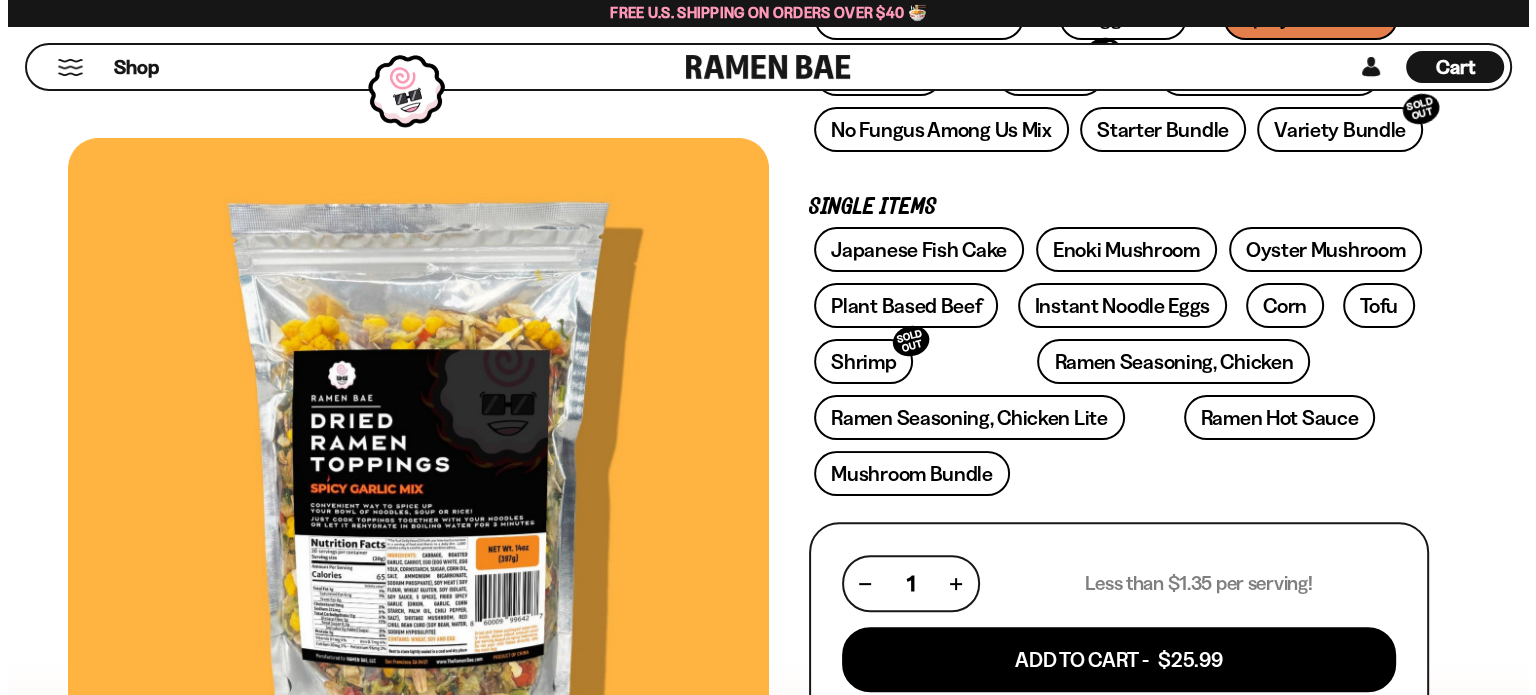 scroll, scrollTop: 440, scrollLeft: 0, axis: vertical 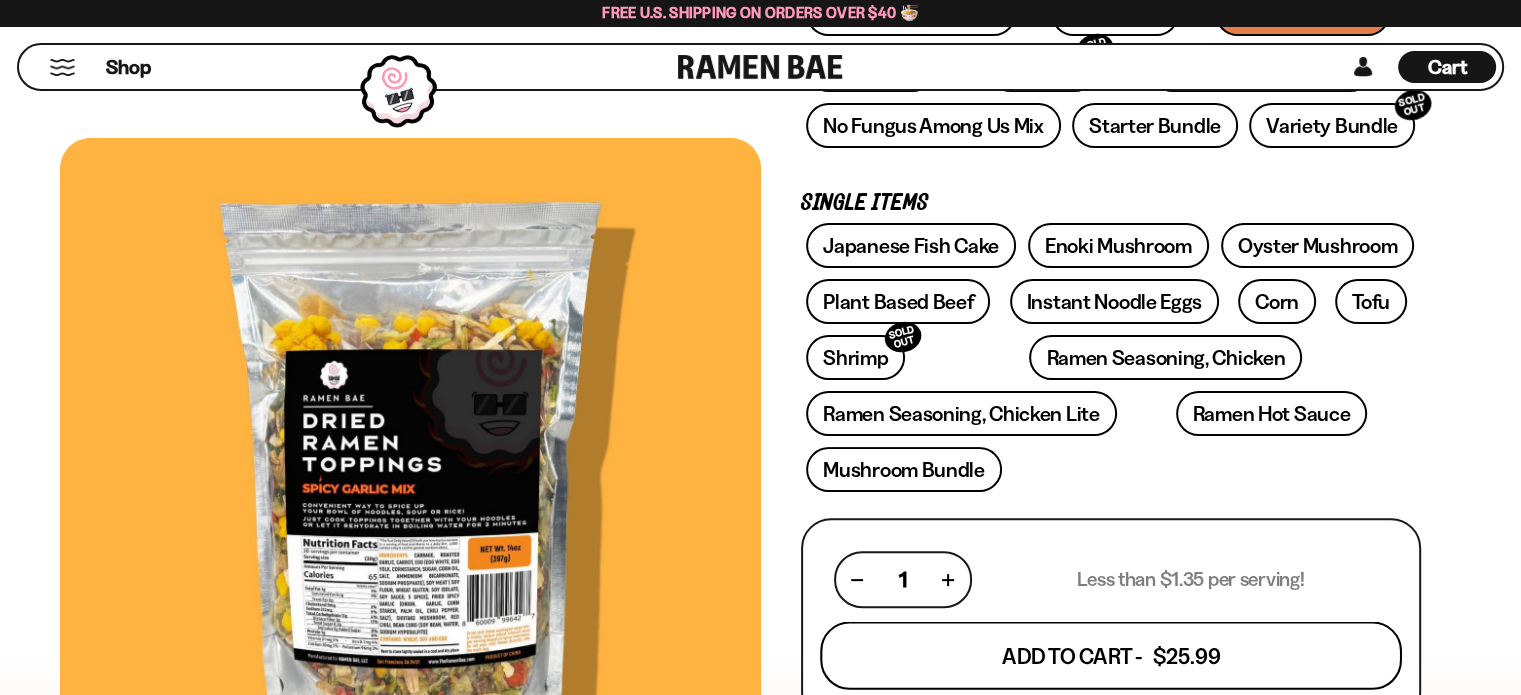click on "Add To Cart -
$25.99" at bounding box center [1111, 656] 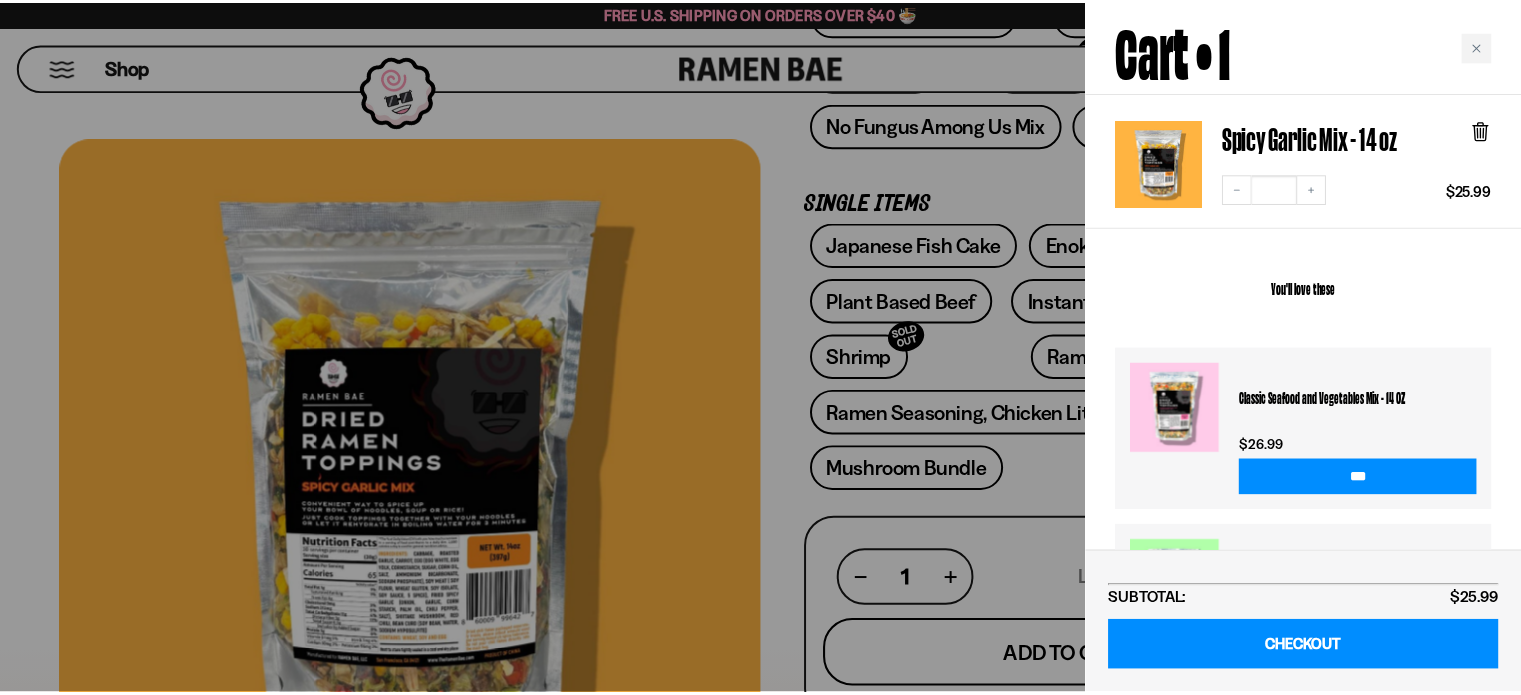 scroll, scrollTop: 178, scrollLeft: 0, axis: vertical 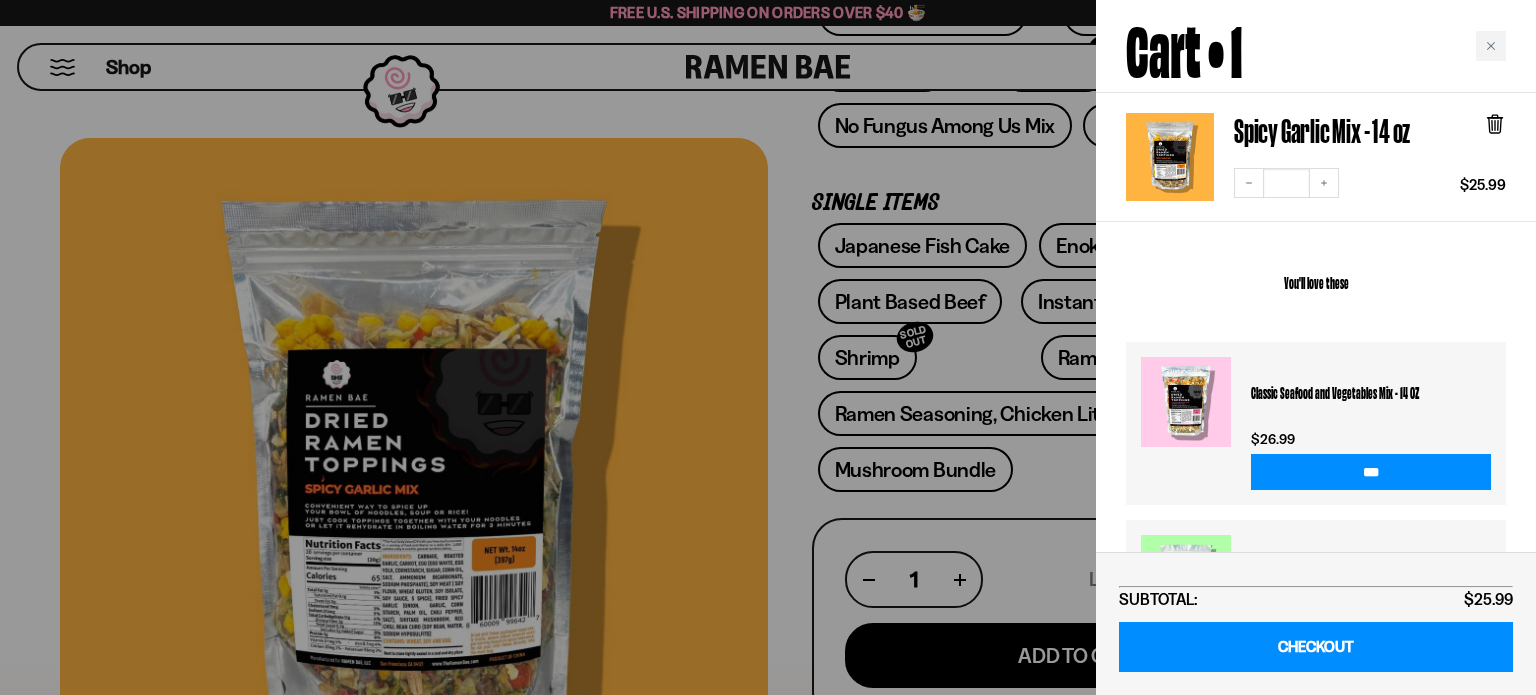 click on "Veggie Mix - 14 OZ $24.99 ***" at bounding box center (1306, 591) 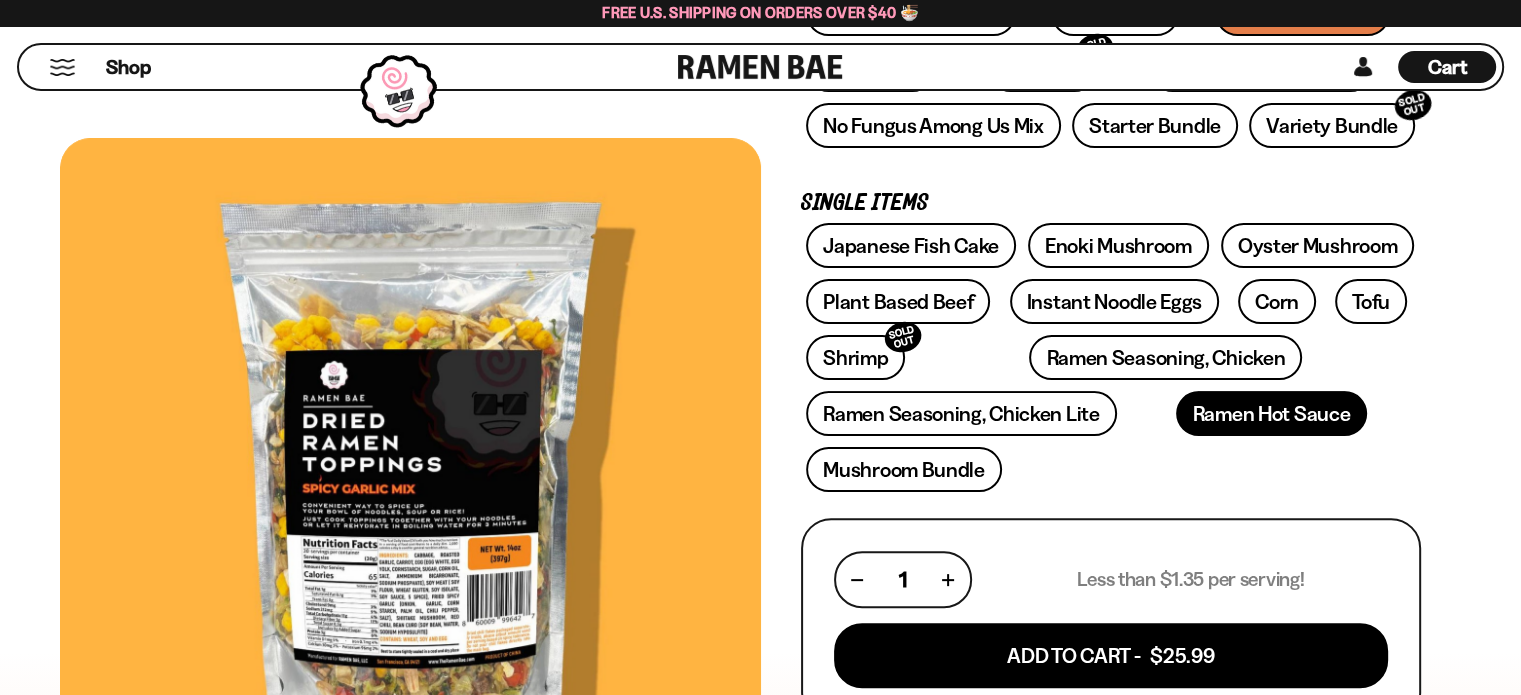 click on "Ramen Hot Sauce" at bounding box center (1272, 413) 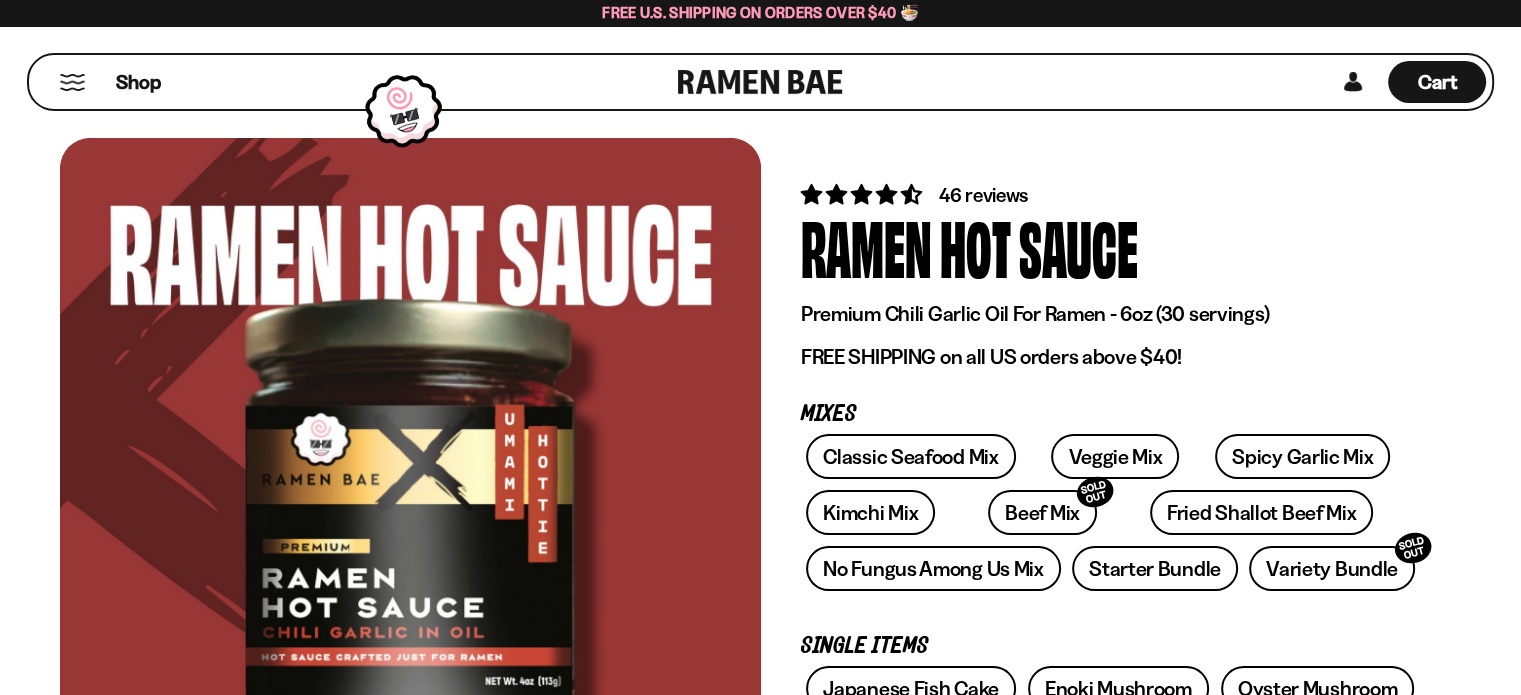 scroll, scrollTop: 40, scrollLeft: 0, axis: vertical 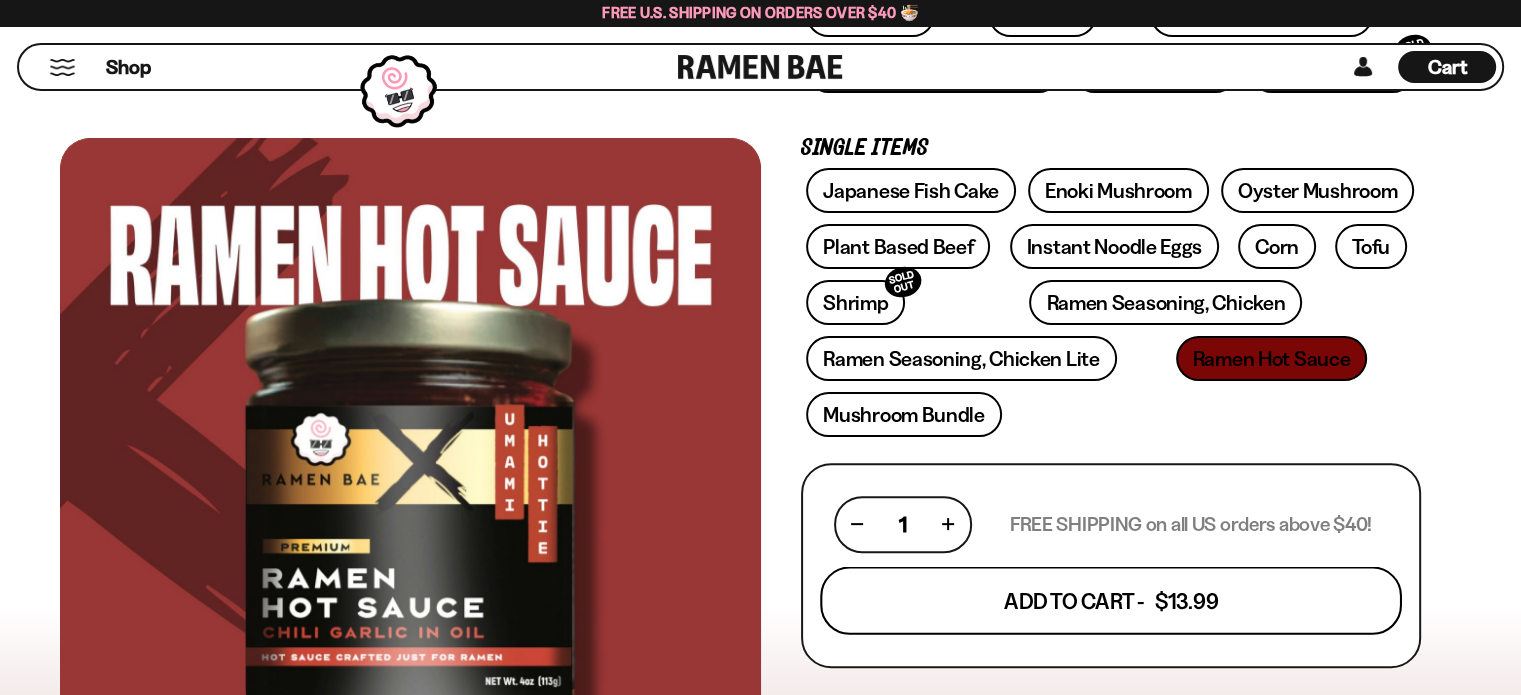 click on "Add To Cart -
$13.99" at bounding box center (1111, 600) 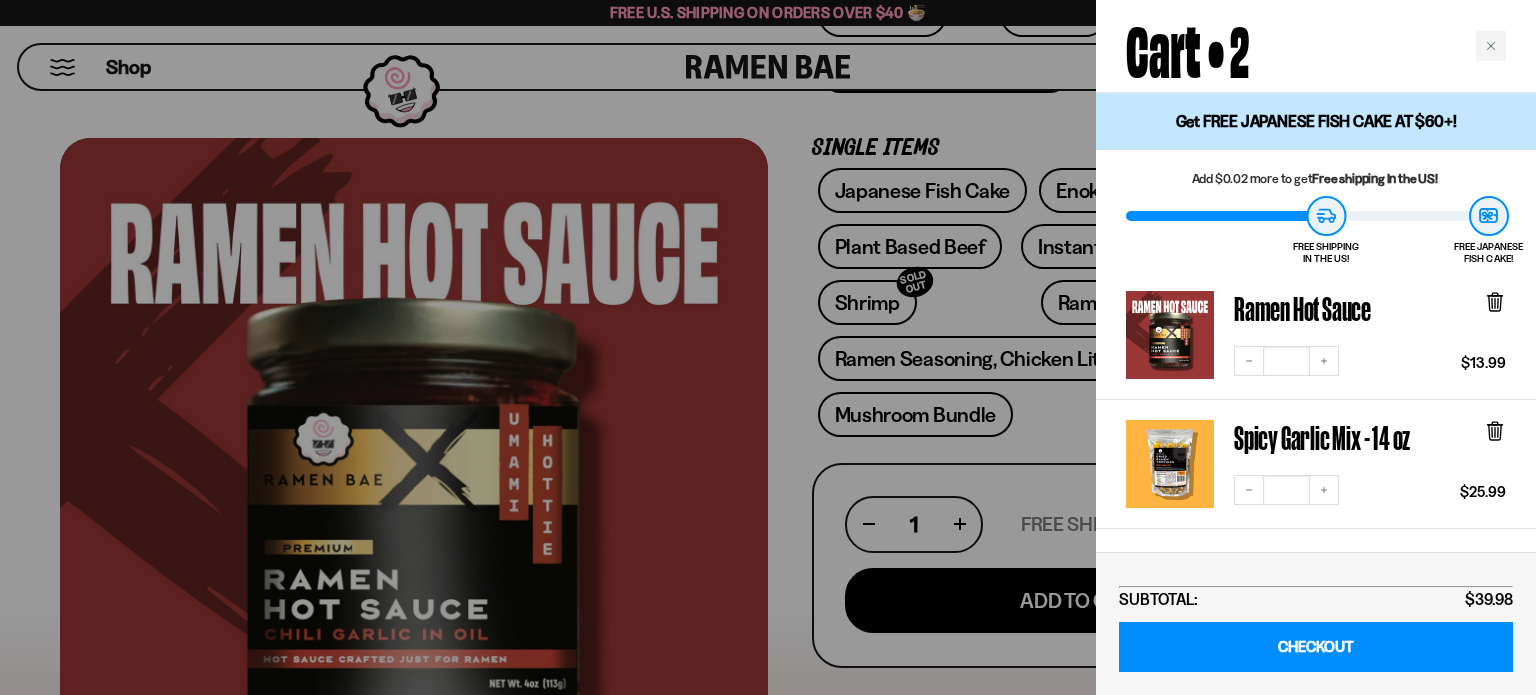 click at bounding box center [768, 347] 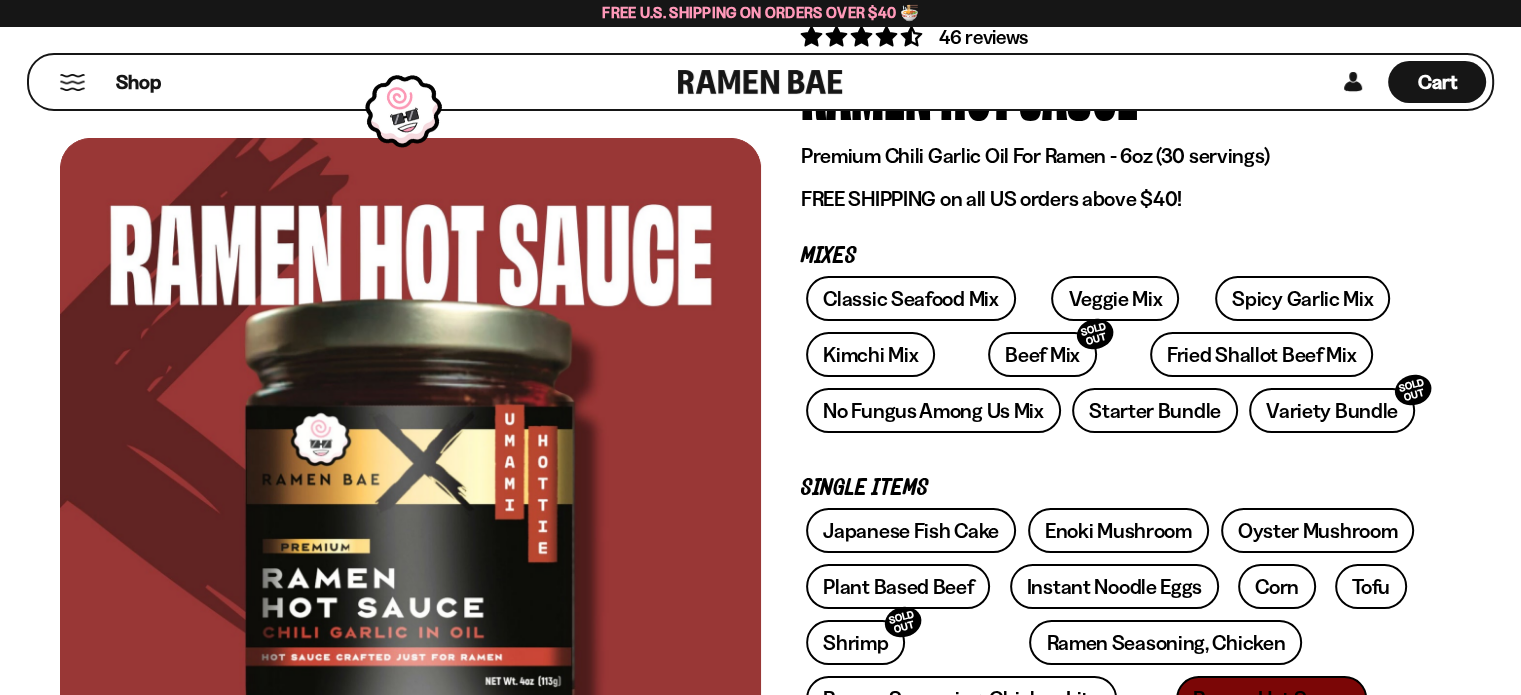 scroll, scrollTop: 160, scrollLeft: 0, axis: vertical 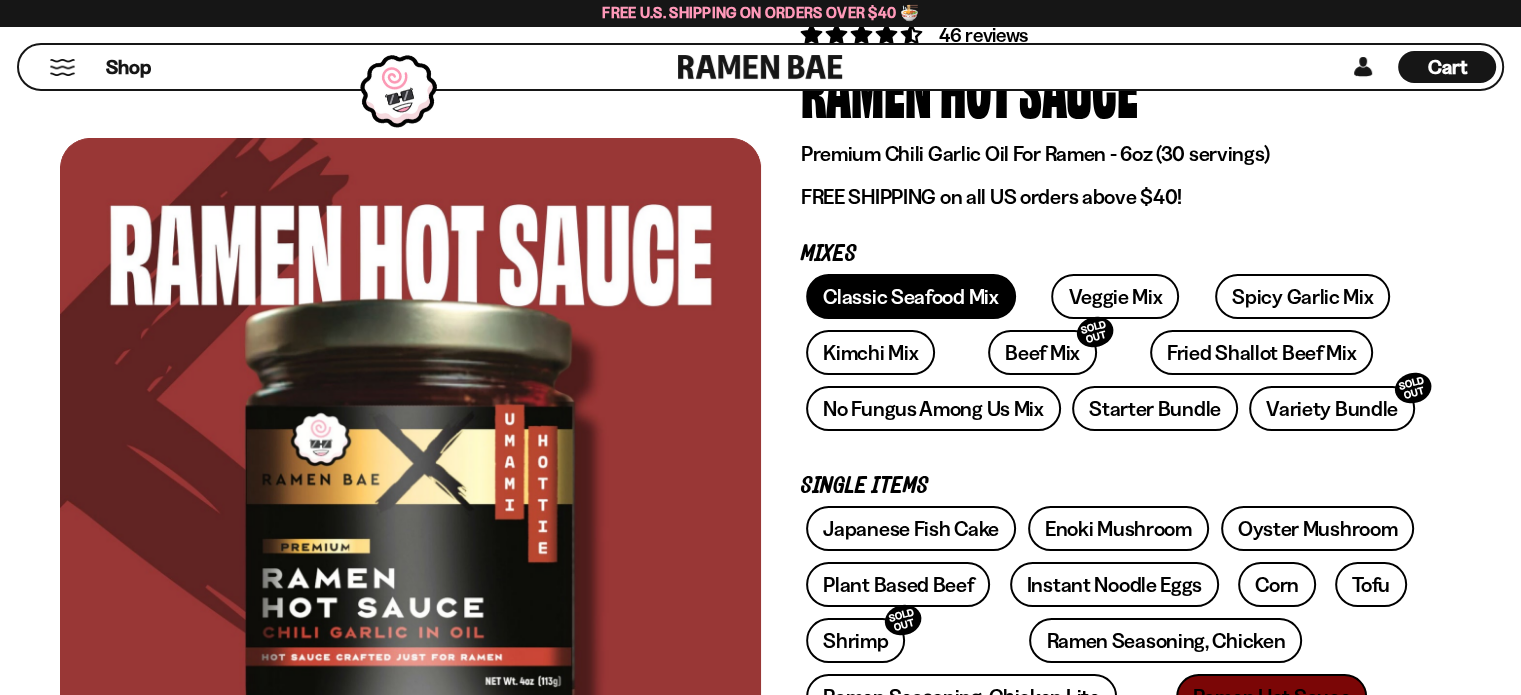 click on "Classic Seafood Mix" at bounding box center (910, 296) 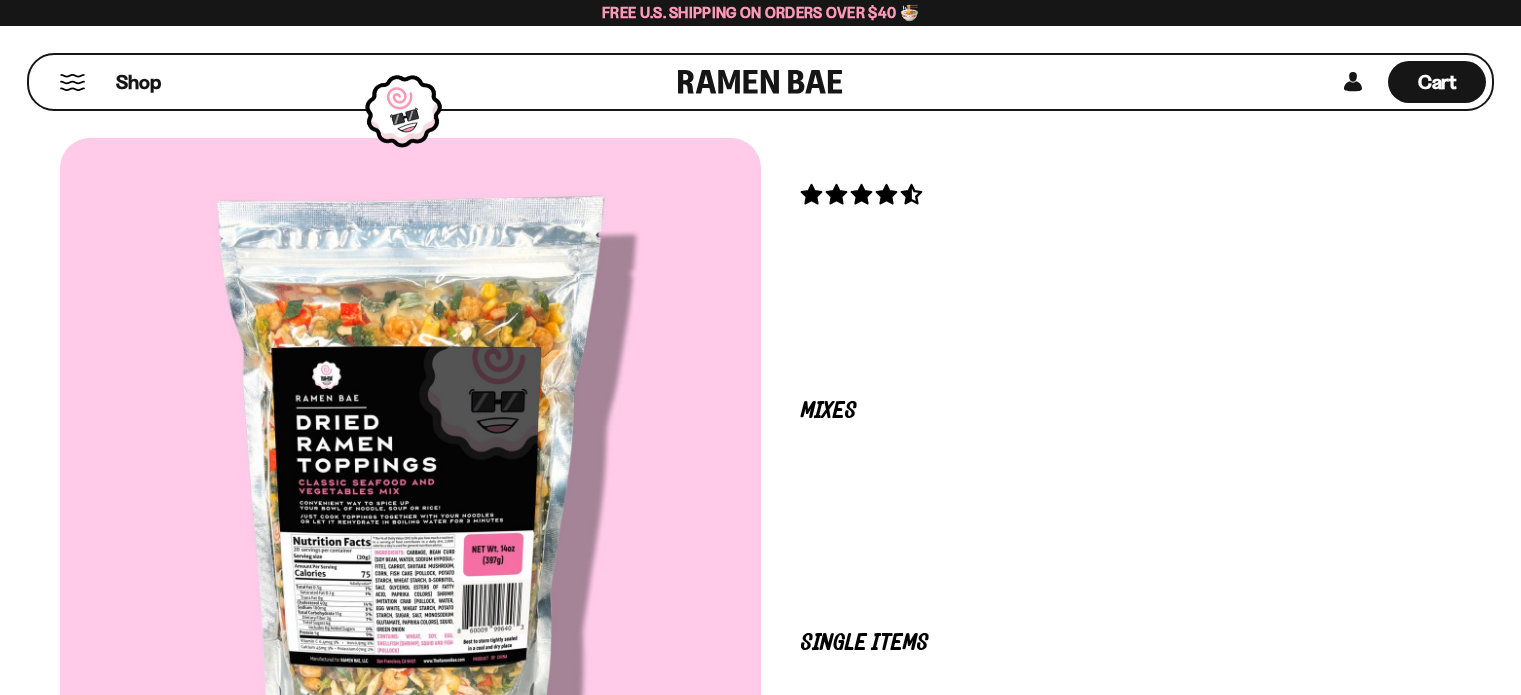 scroll, scrollTop: 0, scrollLeft: 0, axis: both 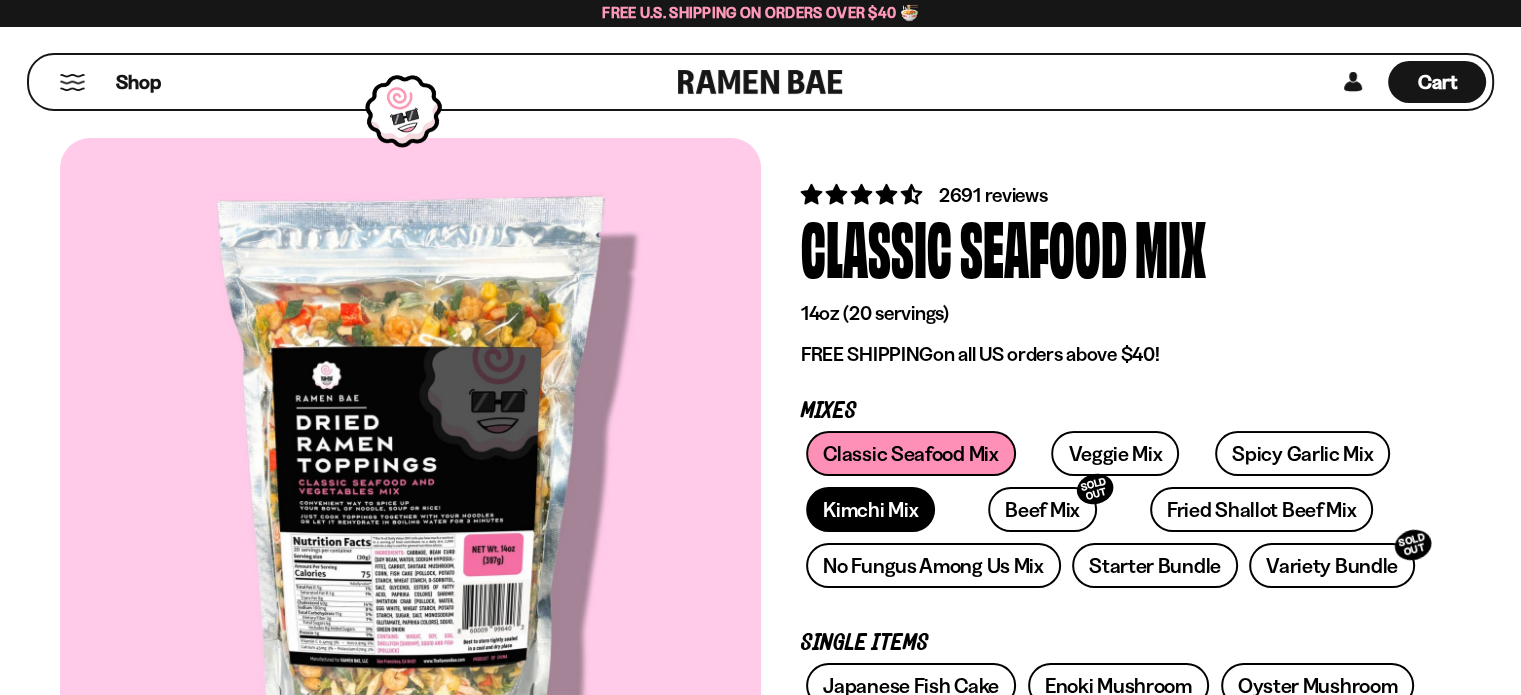 click on "Kimchi Mix" at bounding box center (870, 509) 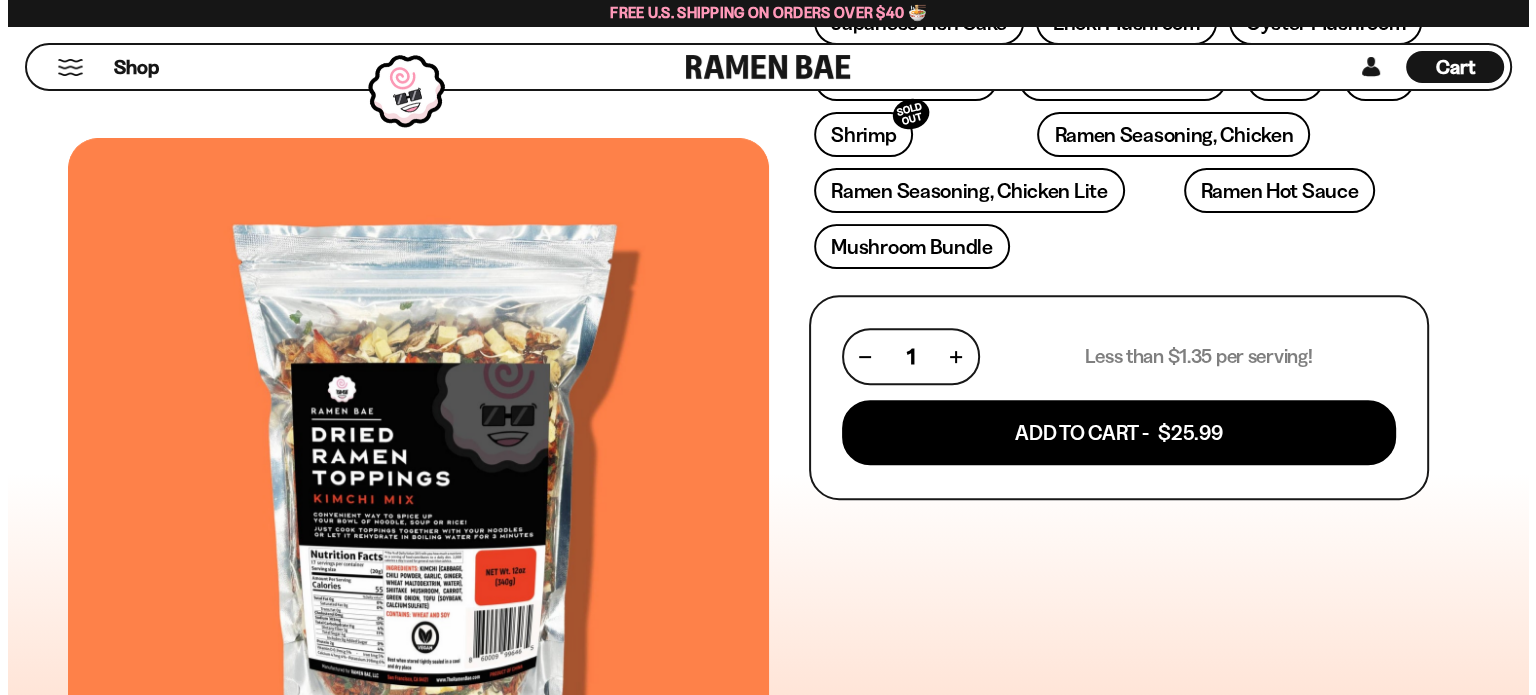 scroll, scrollTop: 676, scrollLeft: 0, axis: vertical 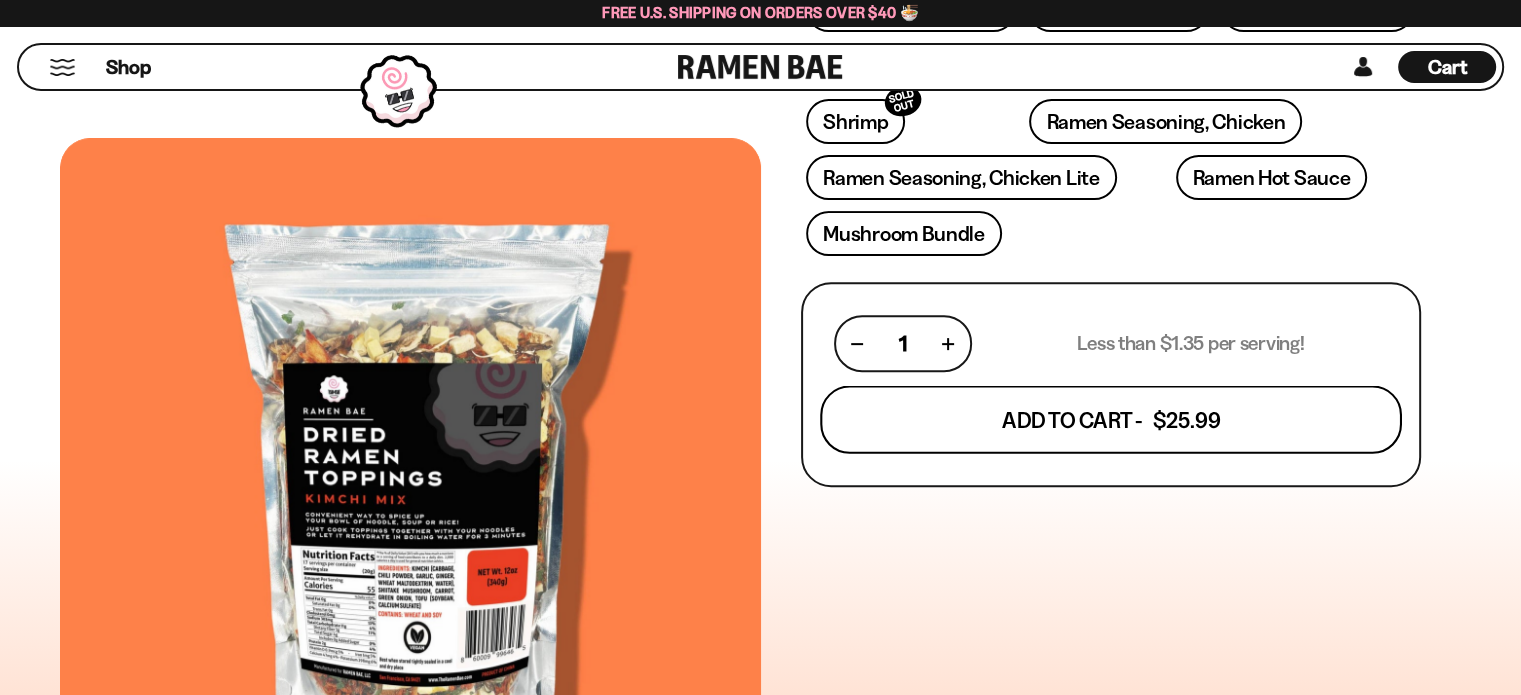 click on "Add To Cart -
$25.99" at bounding box center [1111, 420] 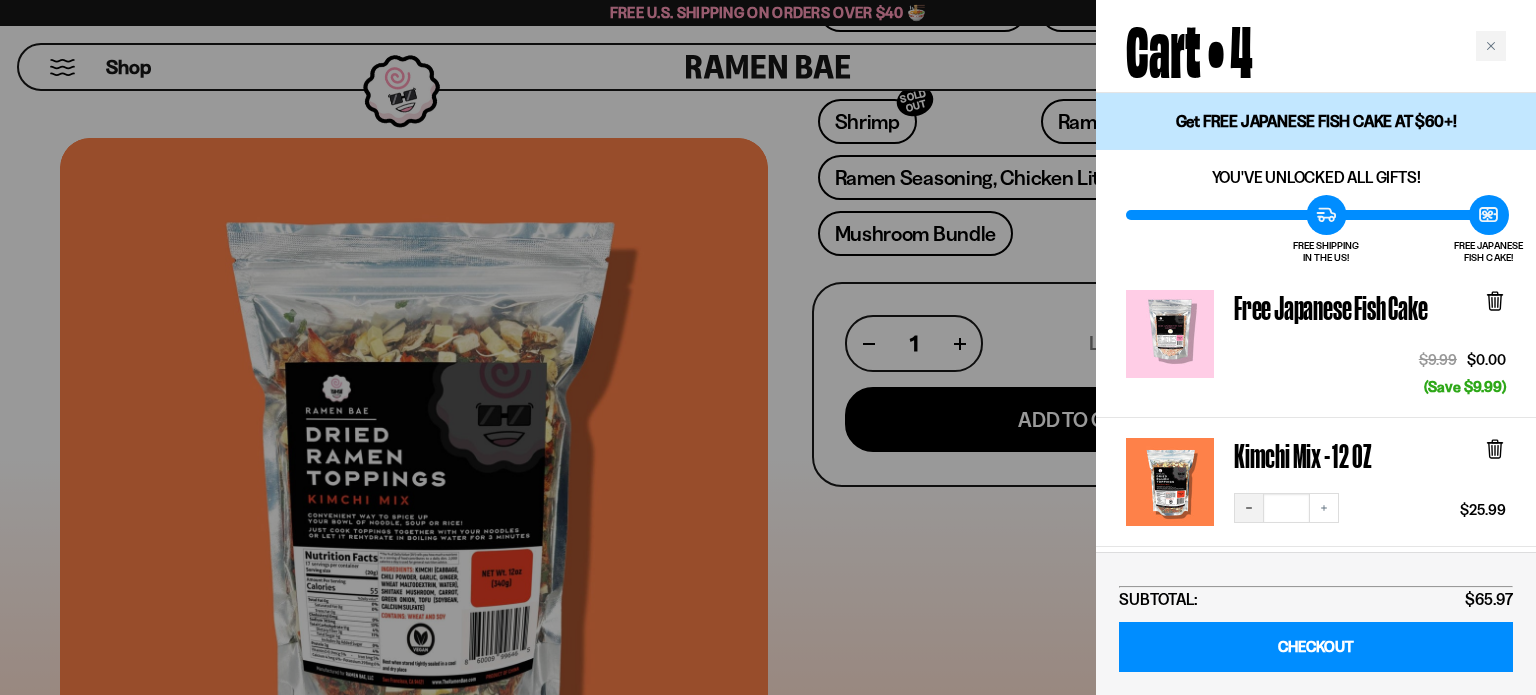 click on "Decrease quantity" at bounding box center (1249, 508) 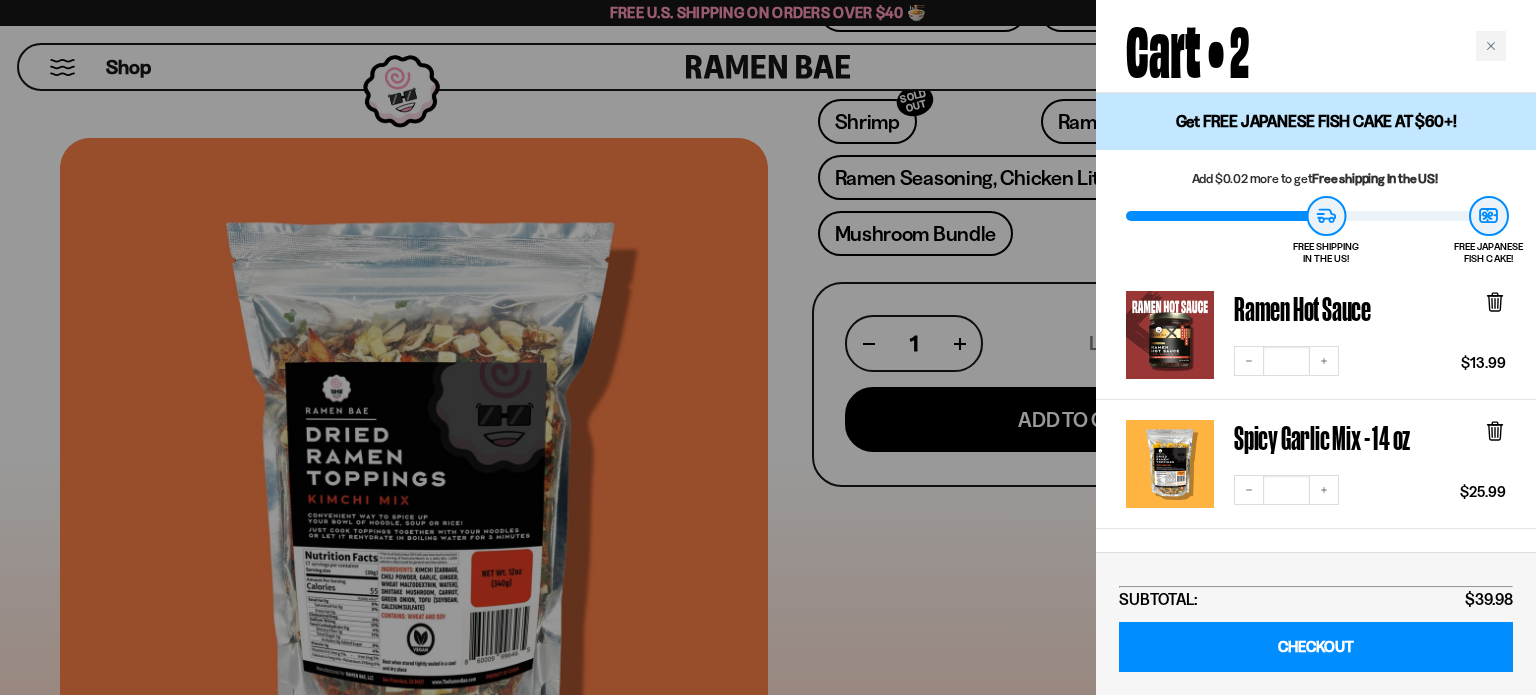 click at bounding box center (768, 347) 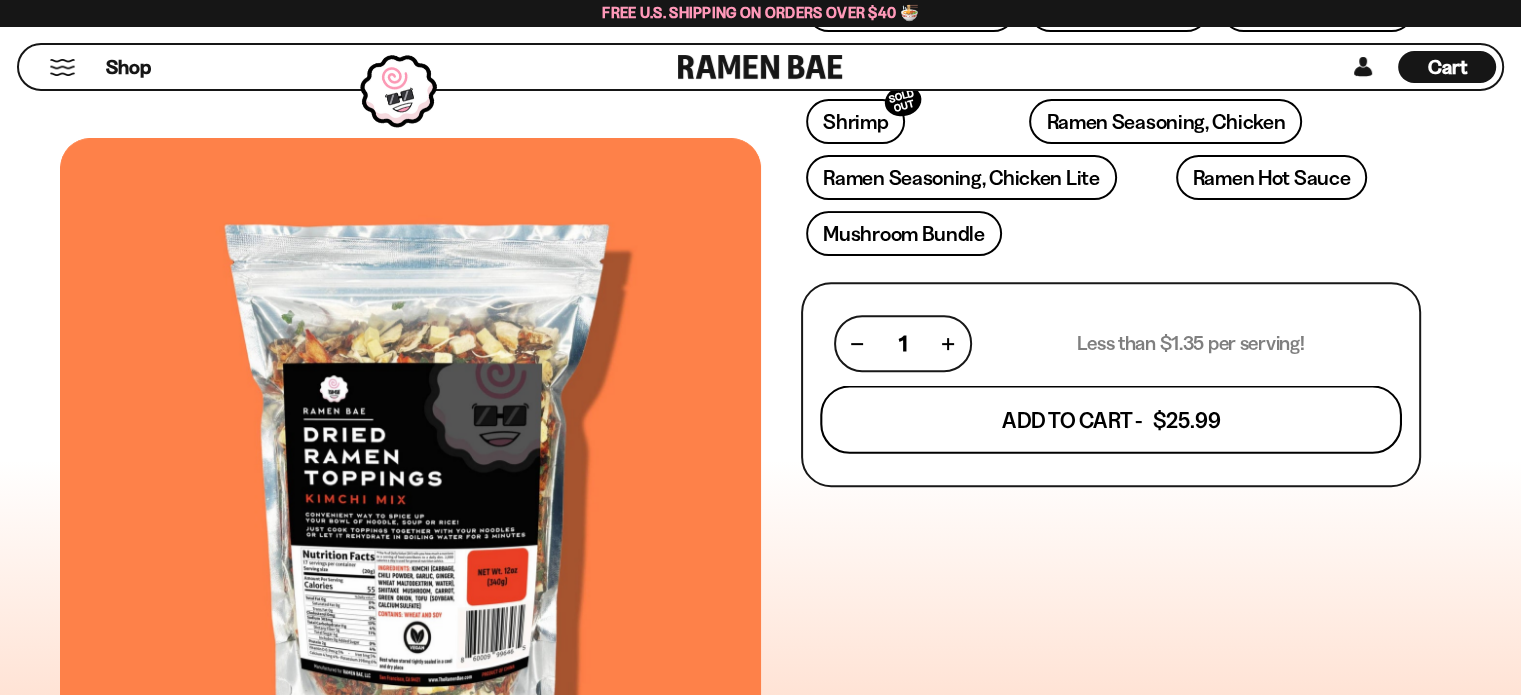 click on "Add To Cart -
$25.99" at bounding box center (1111, 420) 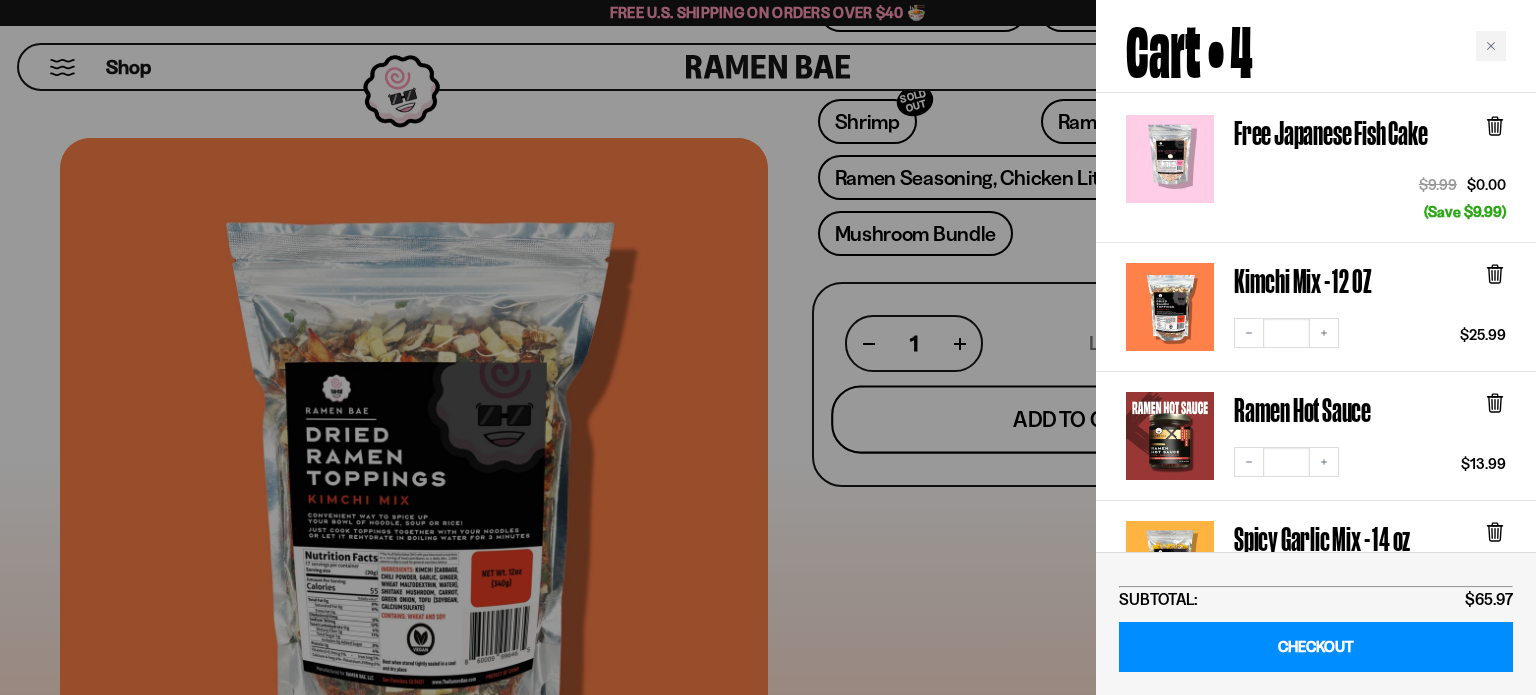 scroll, scrollTop: 176, scrollLeft: 0, axis: vertical 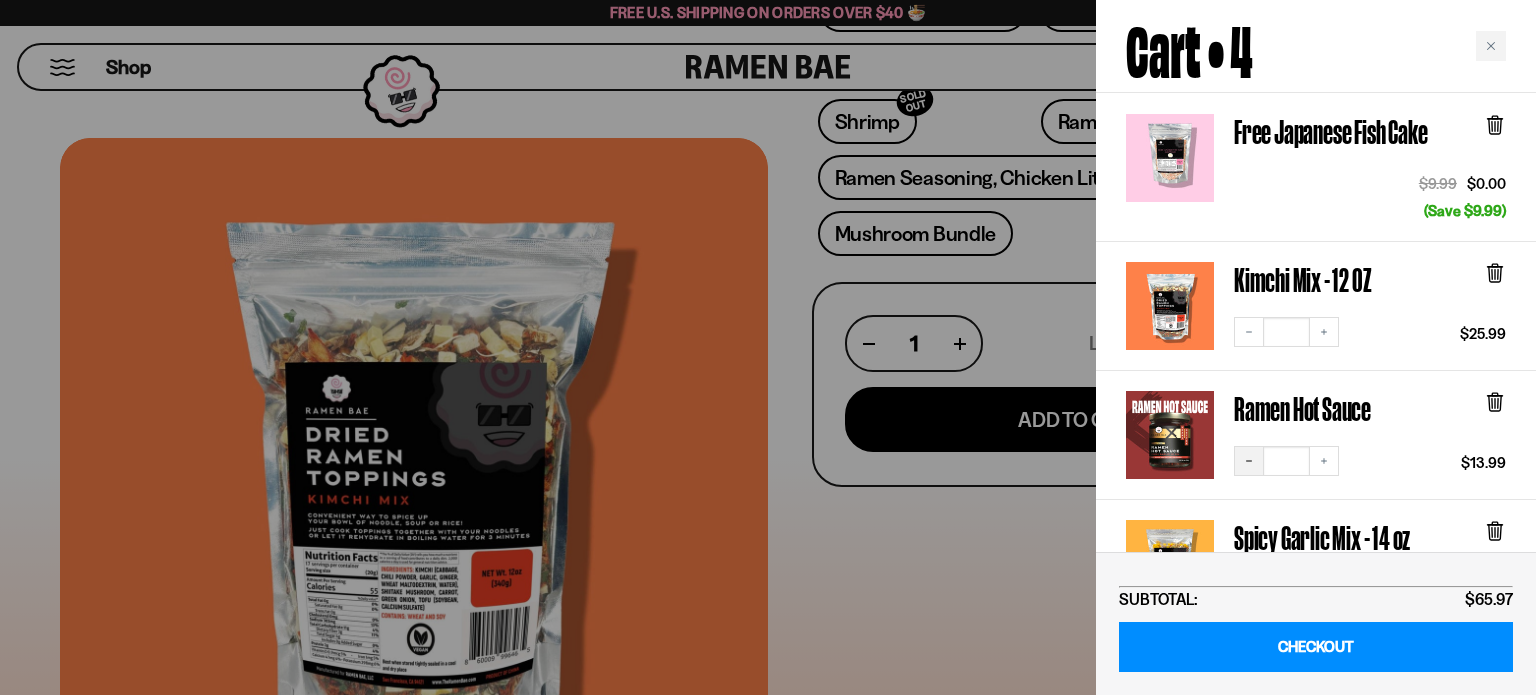 click on "Decrease quantity" at bounding box center [1249, 461] 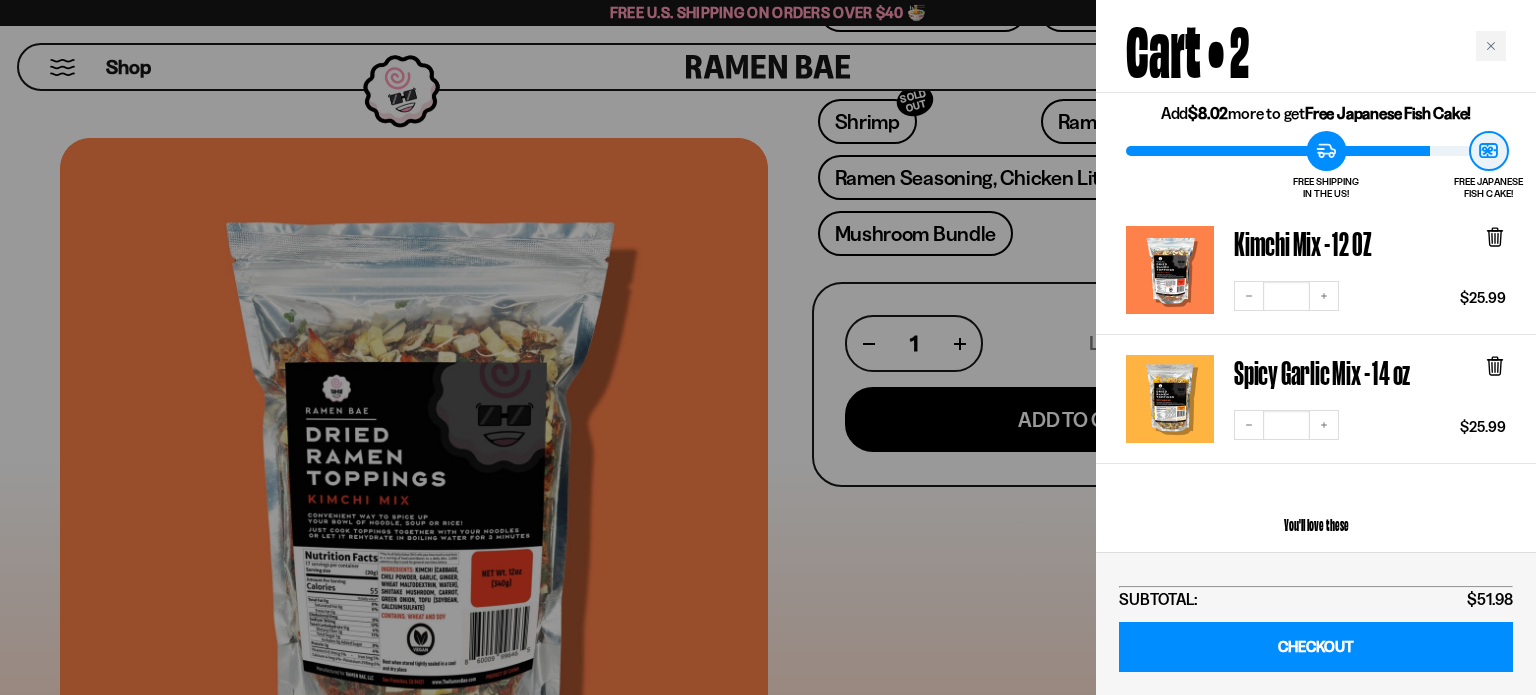 scroll, scrollTop: 24, scrollLeft: 0, axis: vertical 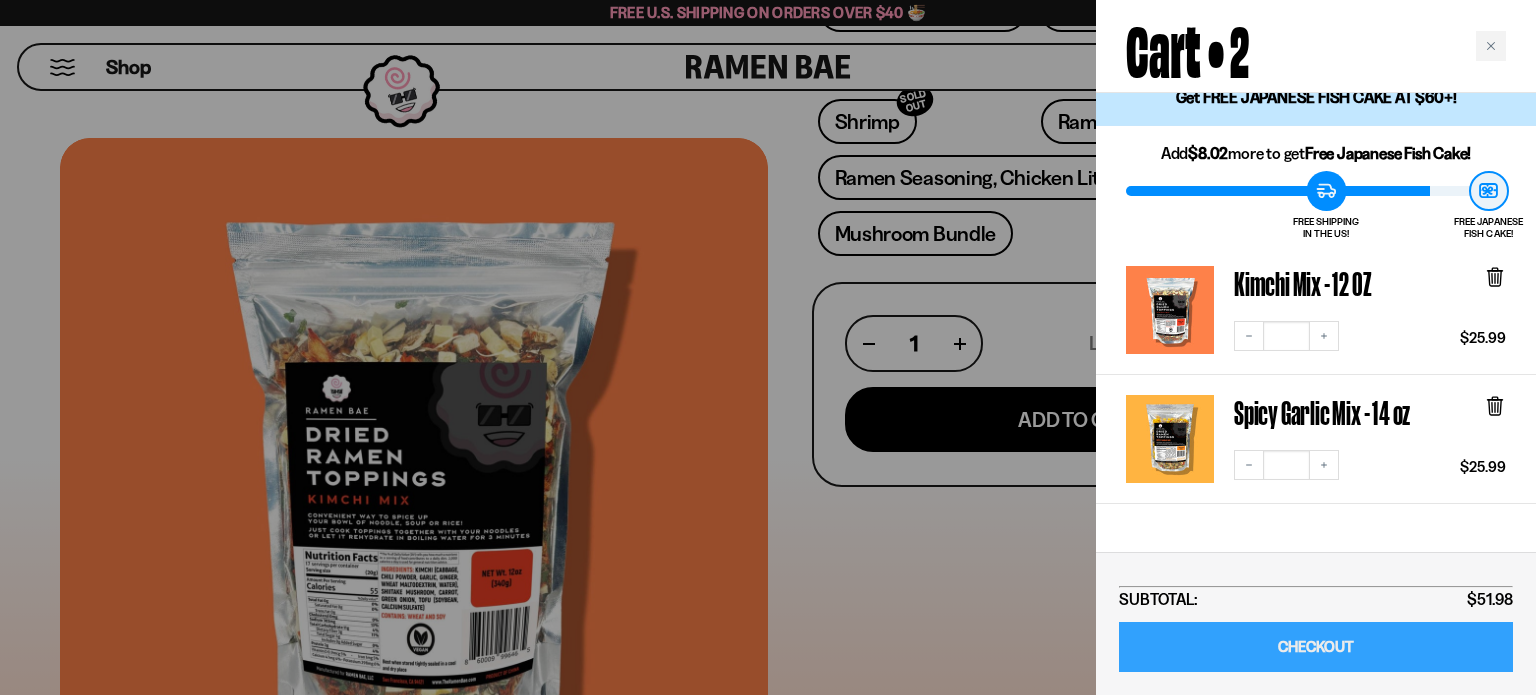 click on "CHECKOUT" at bounding box center (1316, 647) 